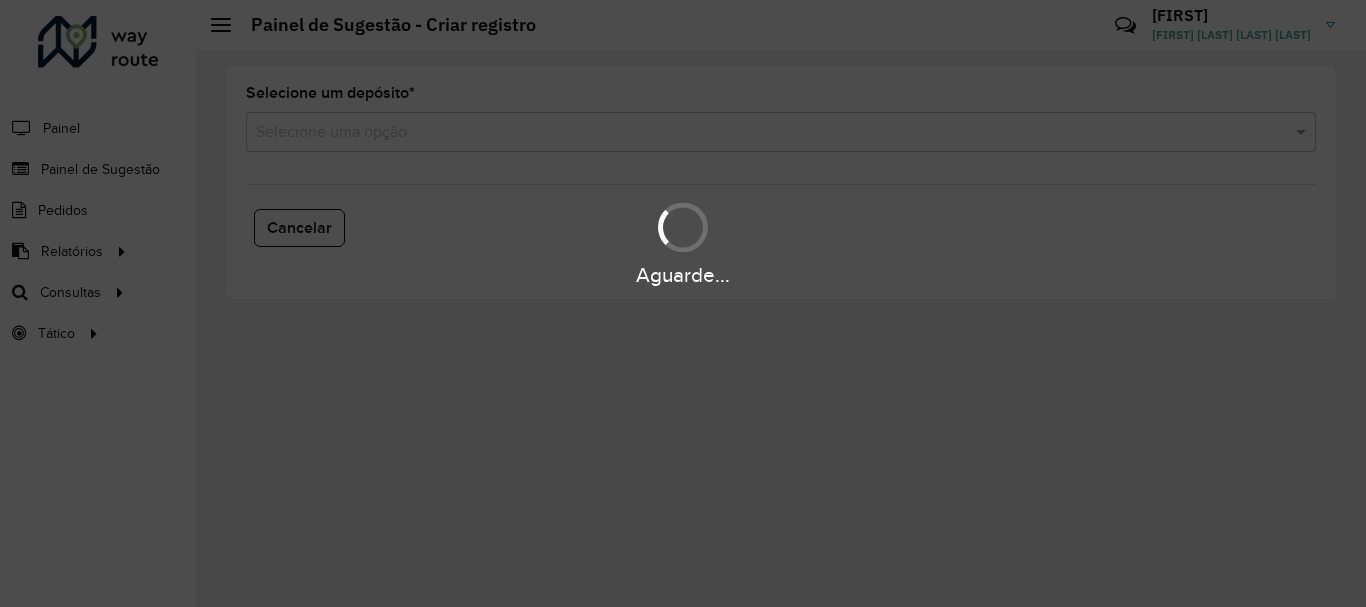 scroll, scrollTop: 0, scrollLeft: 0, axis: both 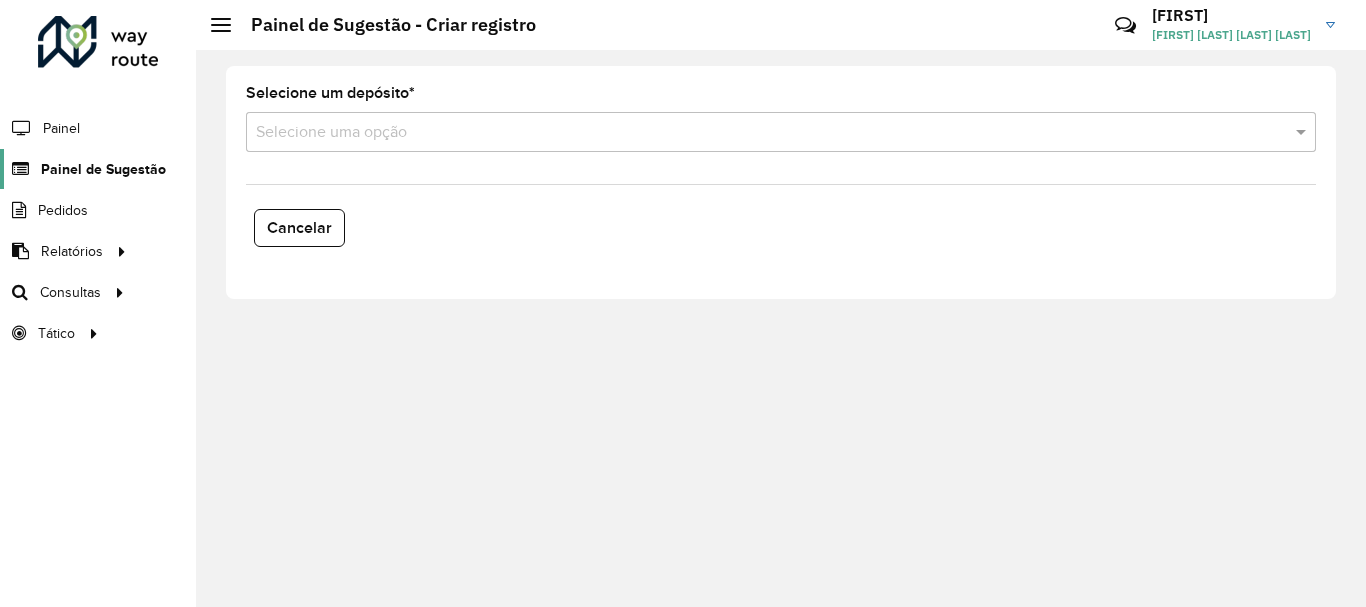 click on "Painel de Sugestão" 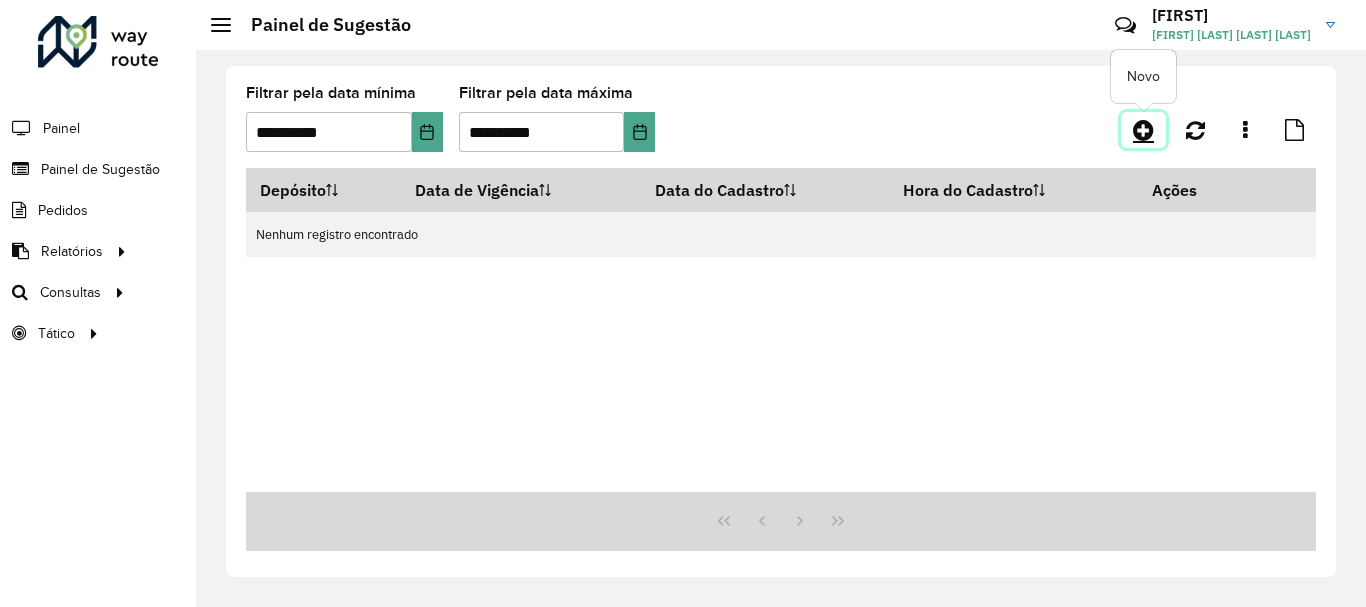 click 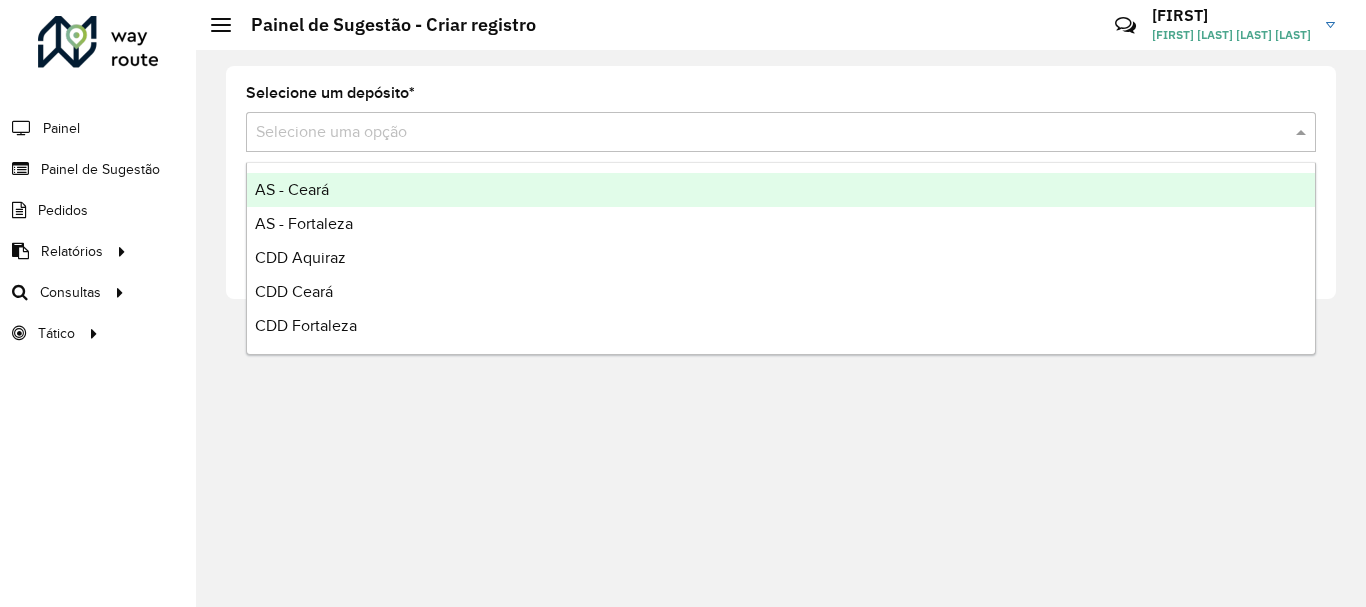 click at bounding box center (761, 133) 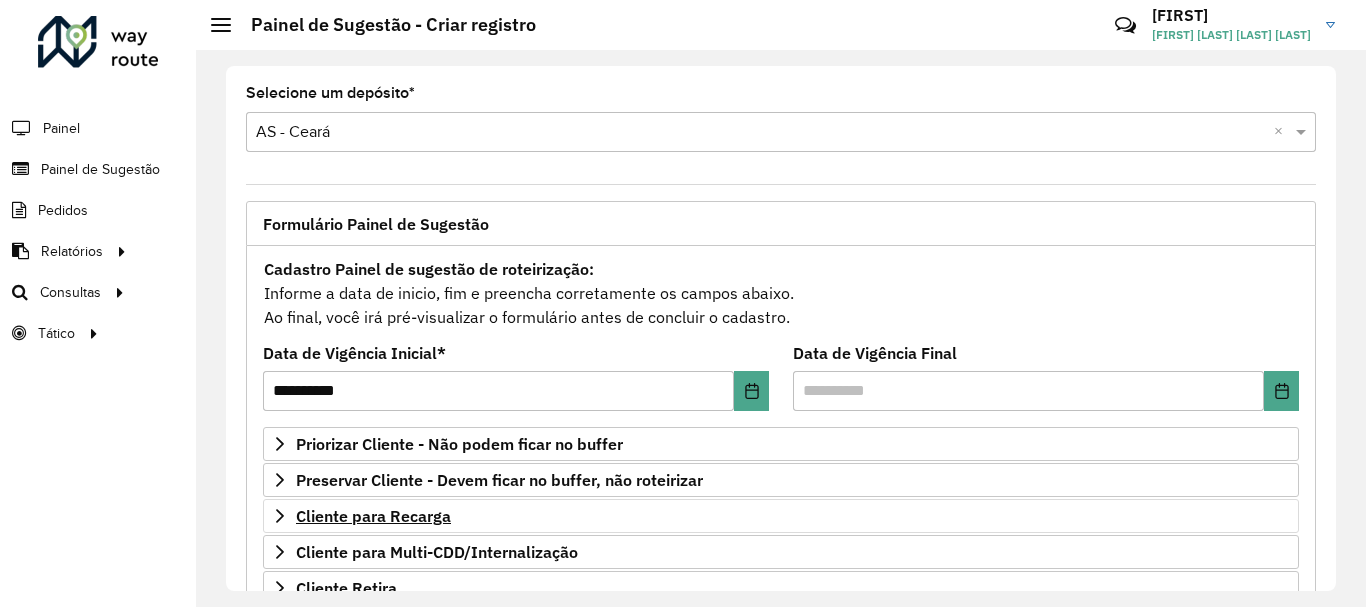 scroll, scrollTop: 200, scrollLeft: 0, axis: vertical 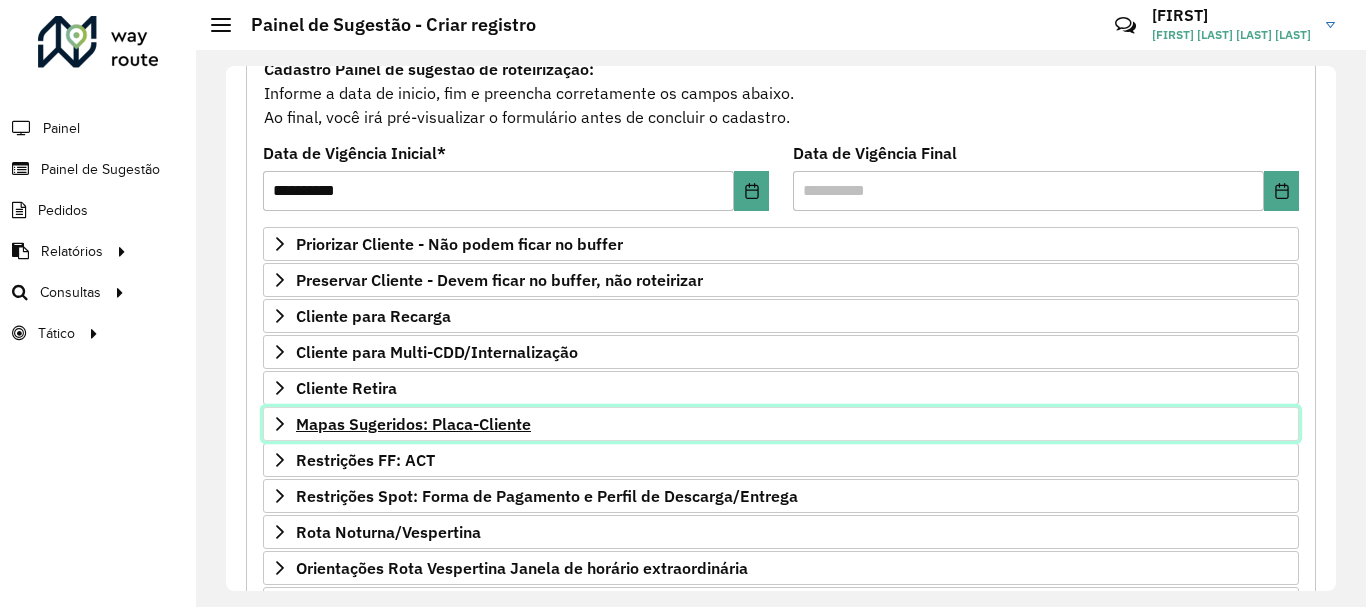 click on "Mapas Sugeridos: Placa-Cliente" at bounding box center [413, 424] 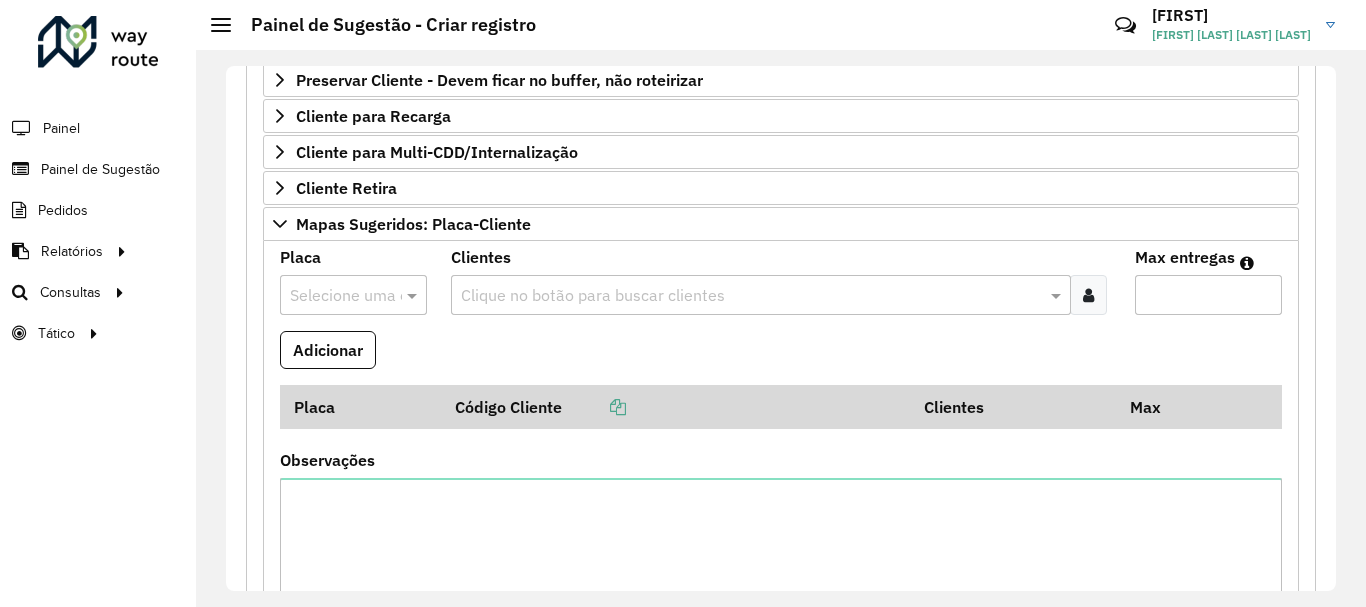 scroll, scrollTop: 500, scrollLeft: 0, axis: vertical 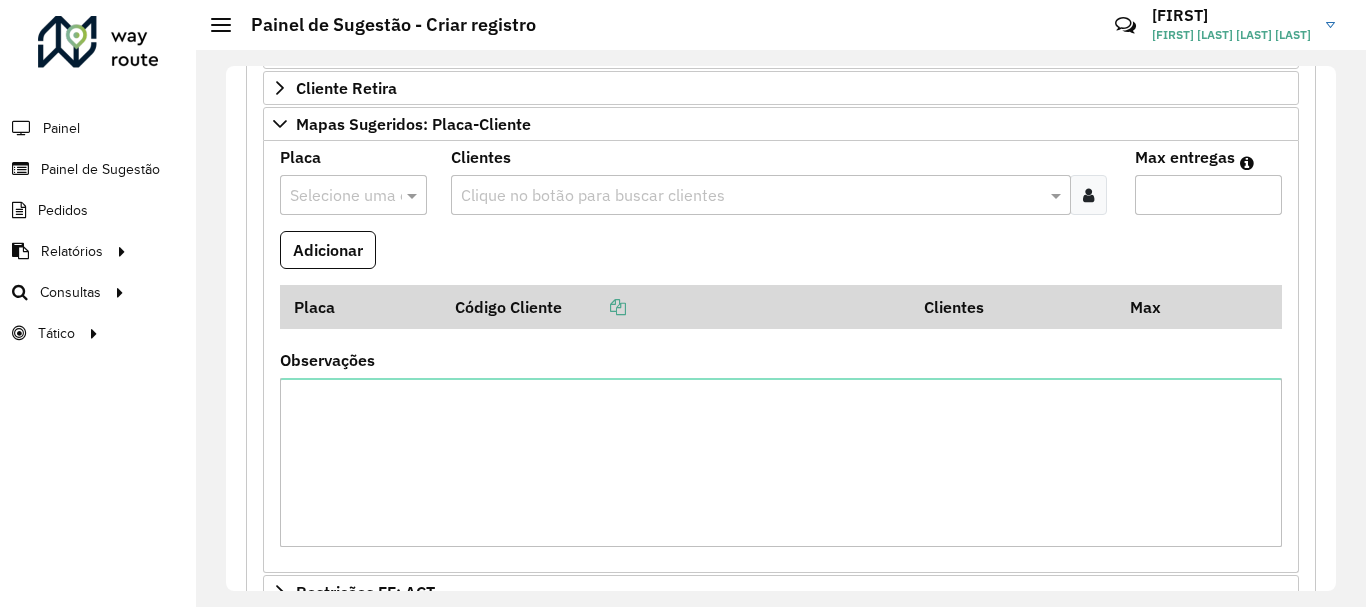 click at bounding box center (353, 195) 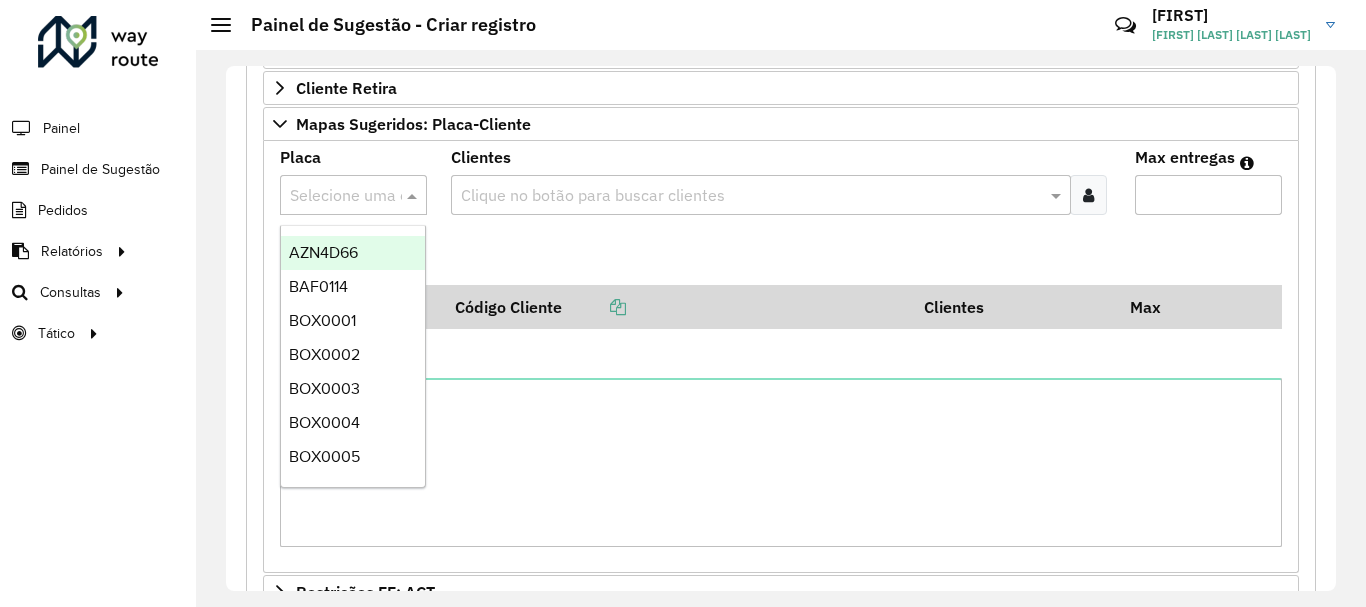 click at bounding box center (333, 196) 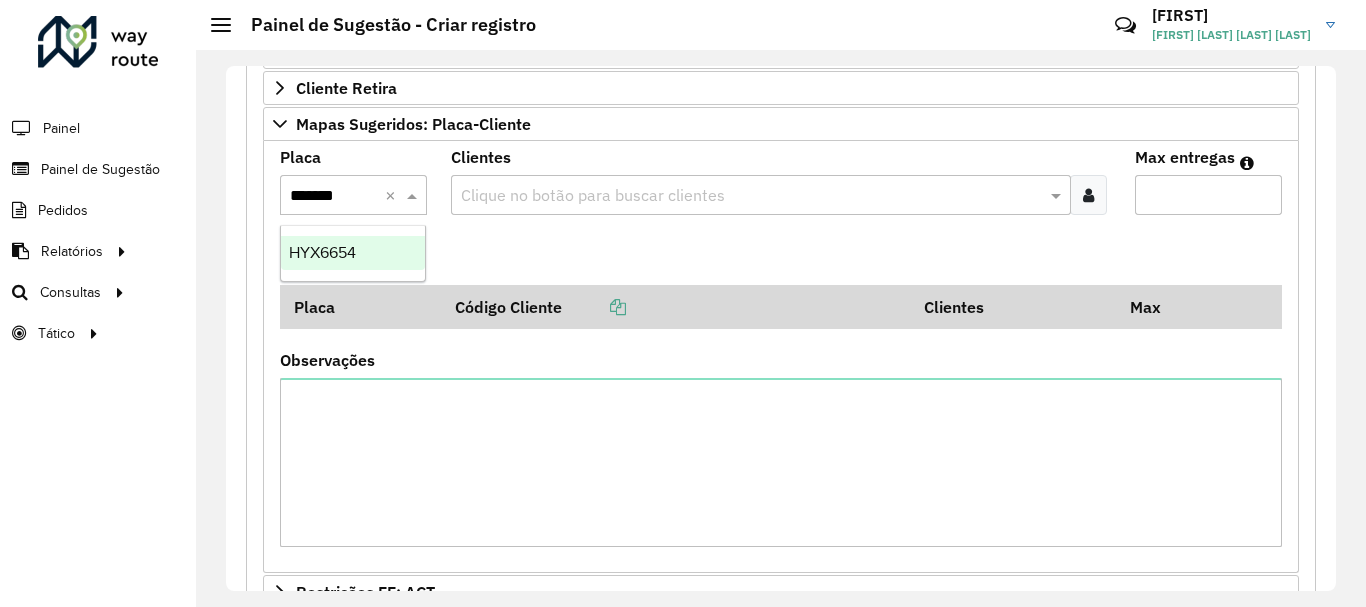 click on "HYX6654" at bounding box center [353, 253] 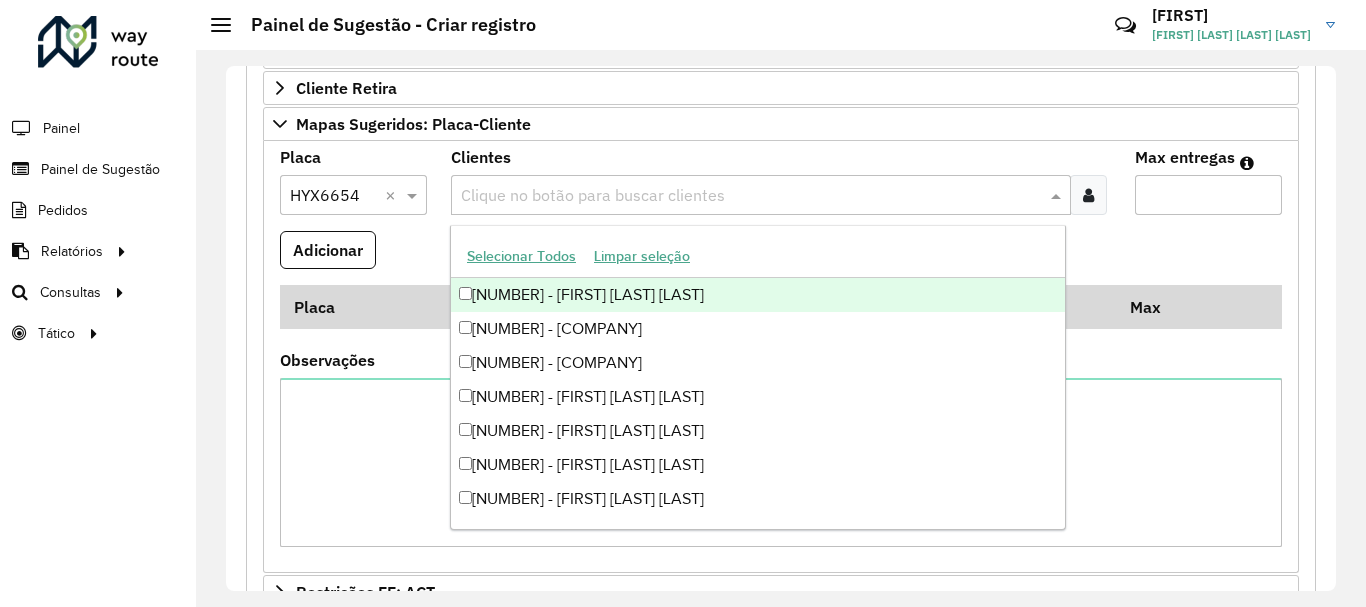 click on "Clique no botão para buscar clientes" at bounding box center [761, 195] 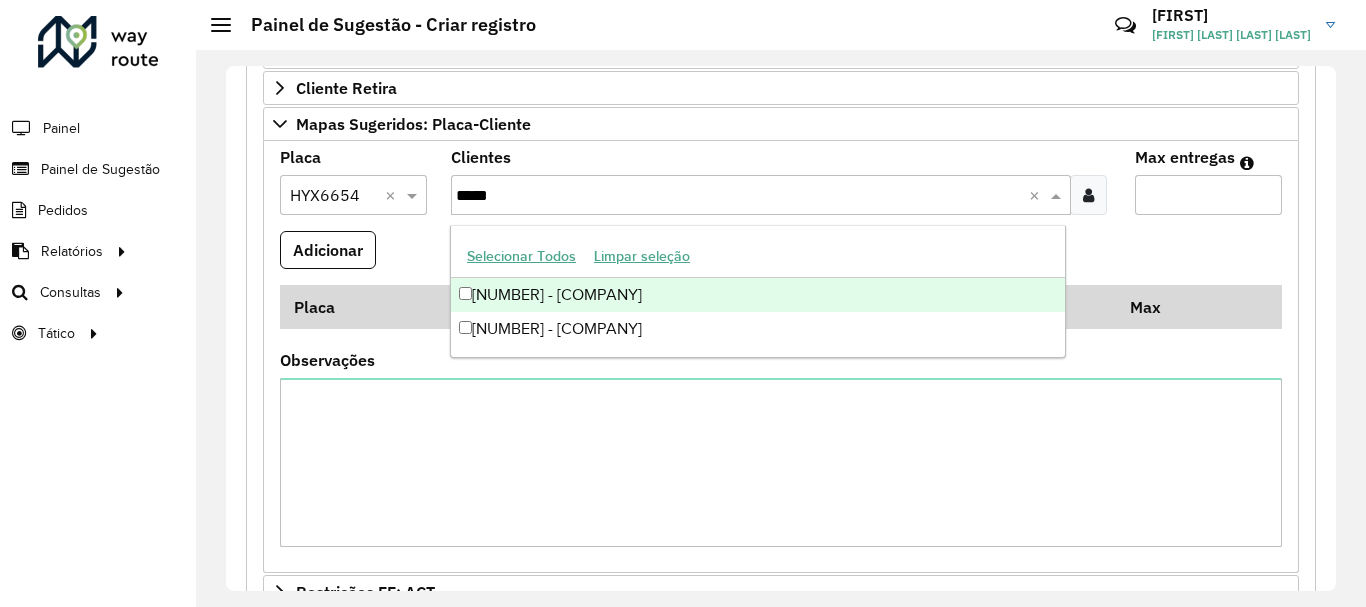 type on "*****" 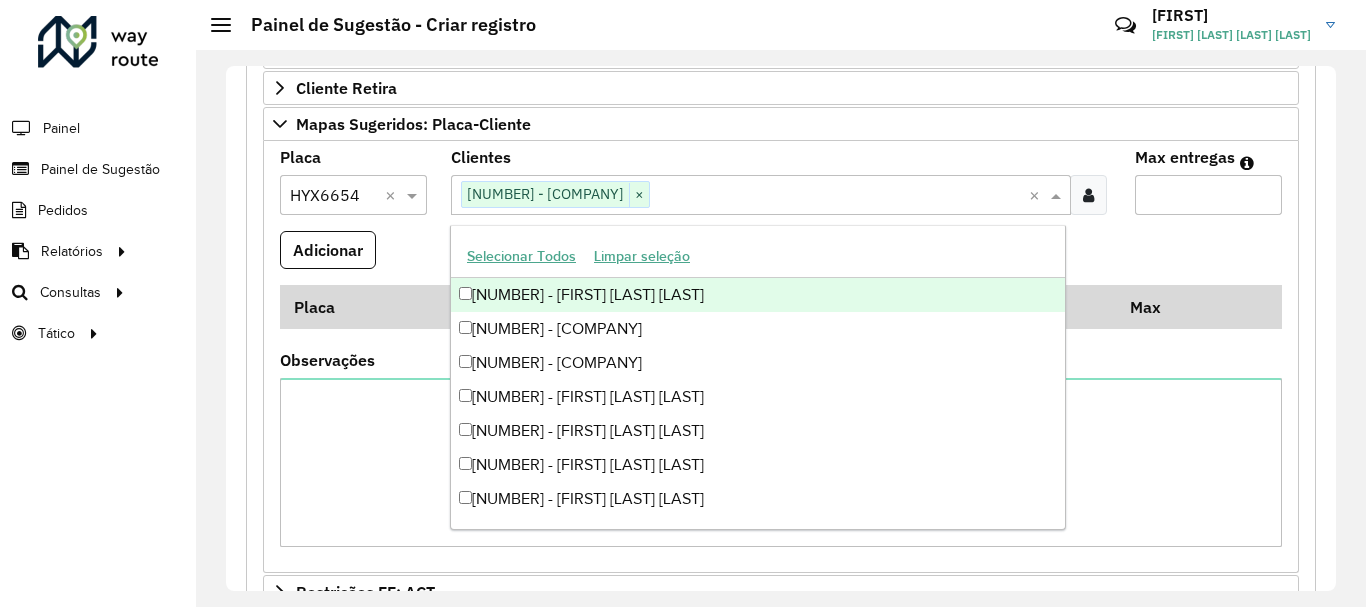 click on "Max entregas" at bounding box center (1208, 195) 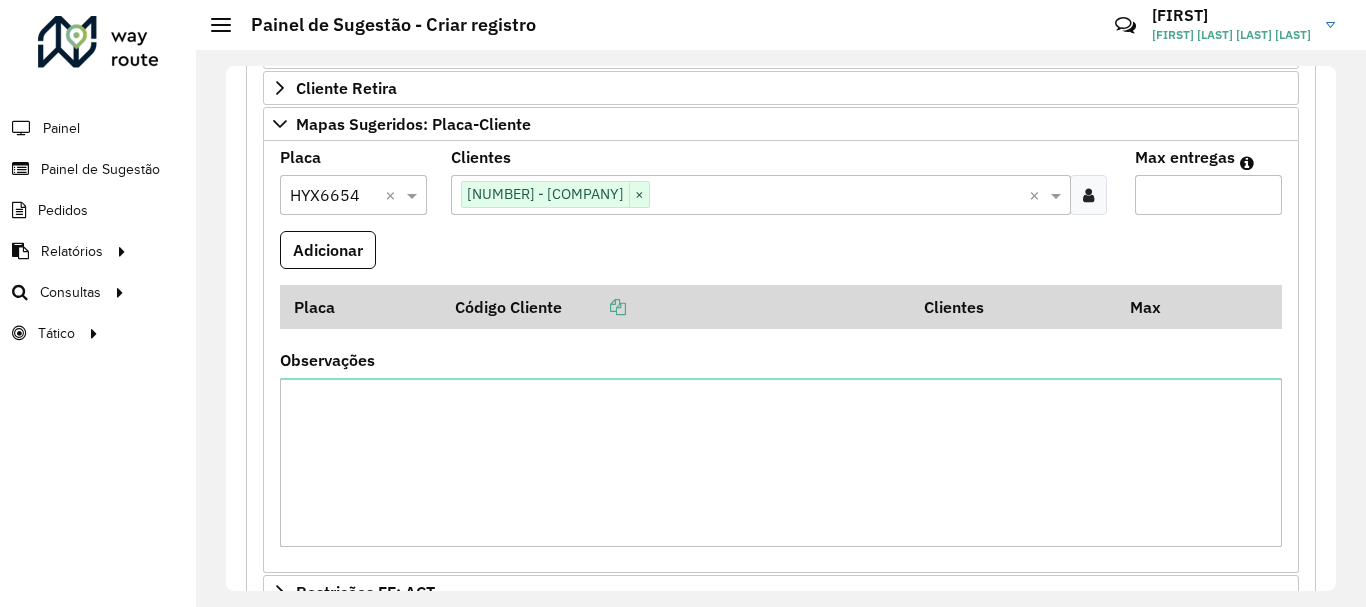 type on "*" 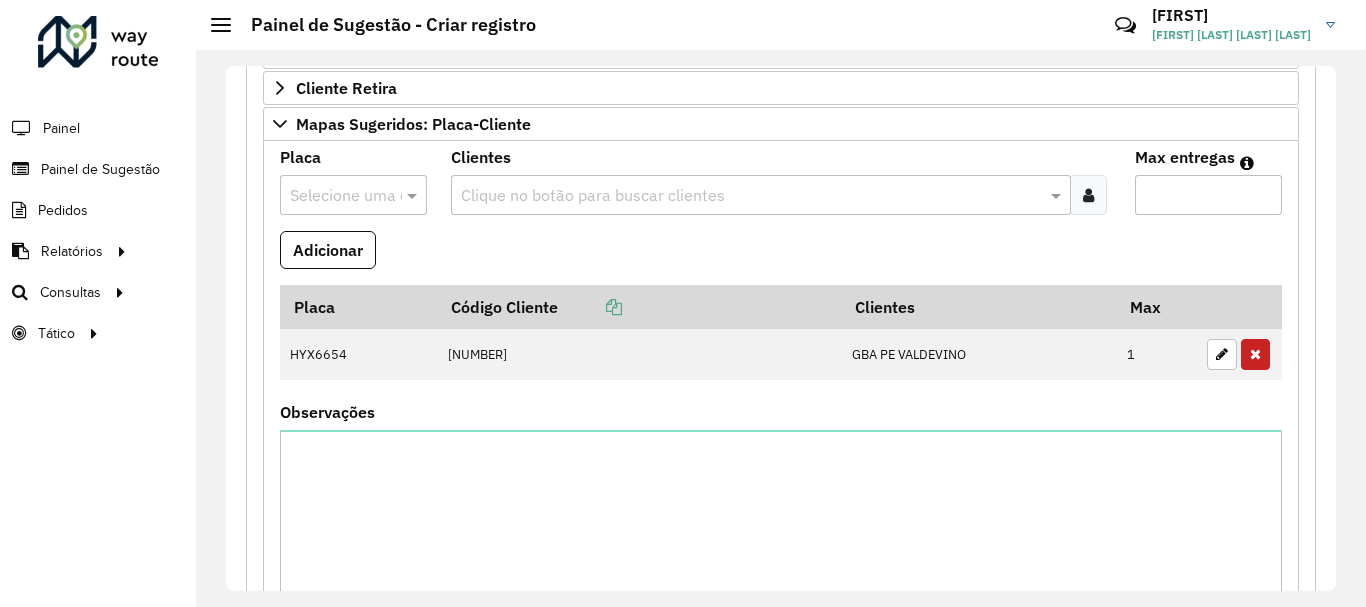 scroll, scrollTop: 460, scrollLeft: 0, axis: vertical 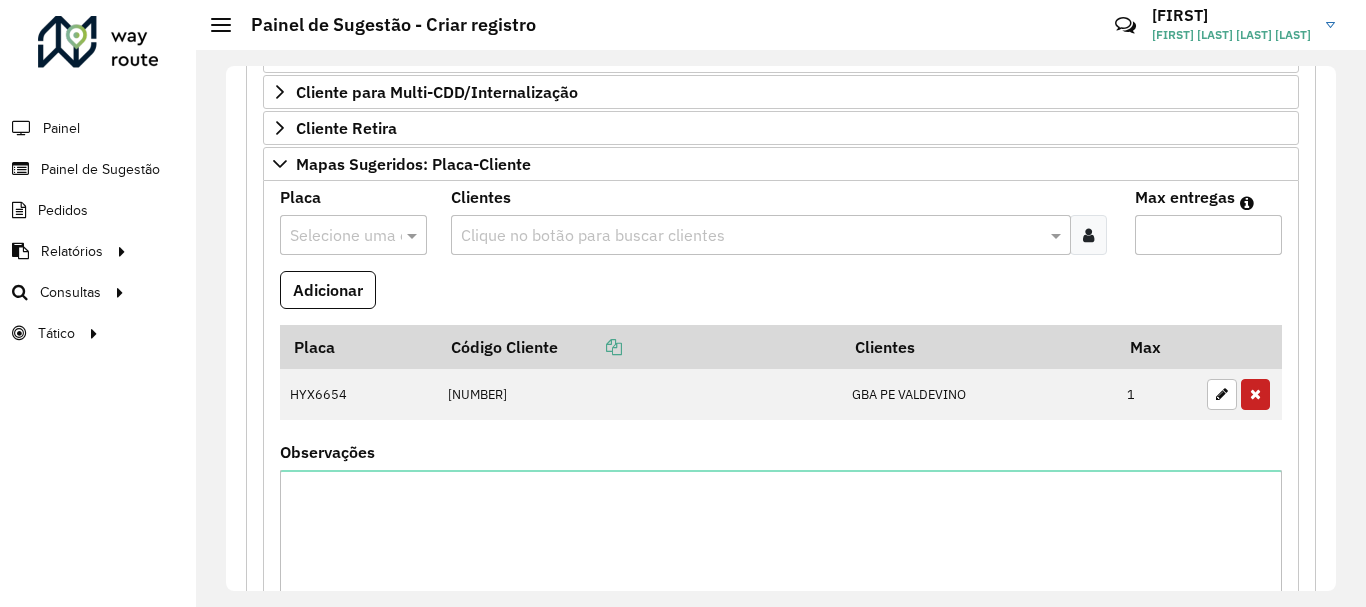 click at bounding box center (333, 236) 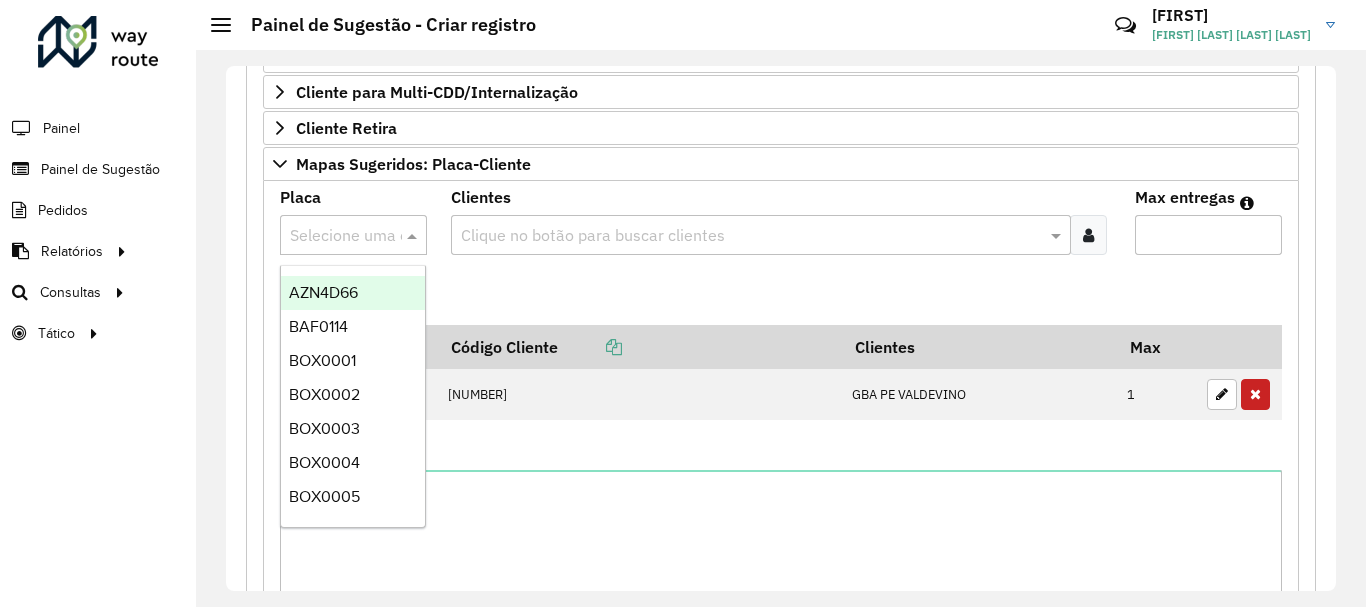 paste on "*******" 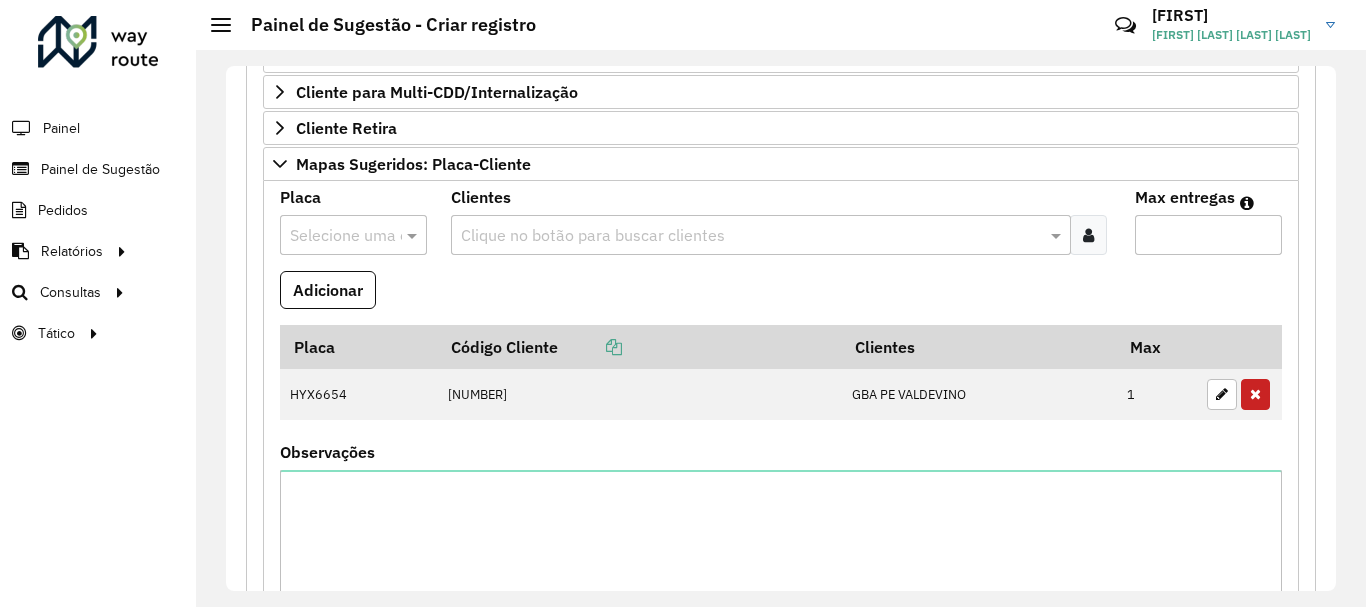 click at bounding box center (353, 235) 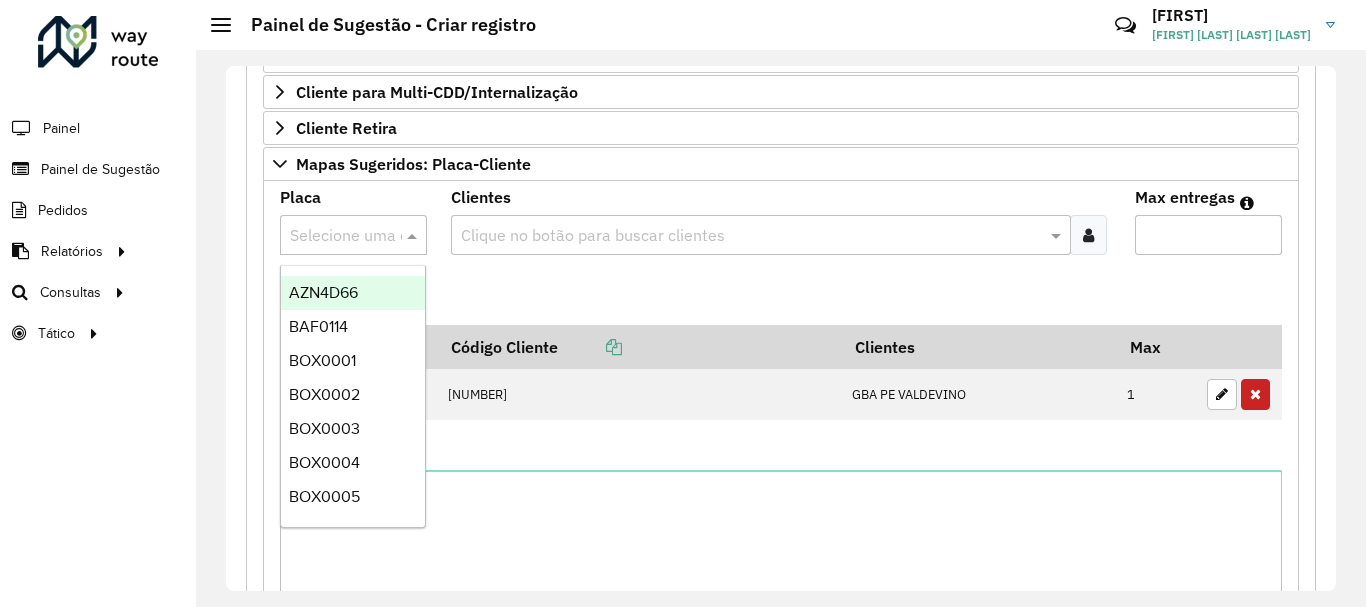 paste on "*******" 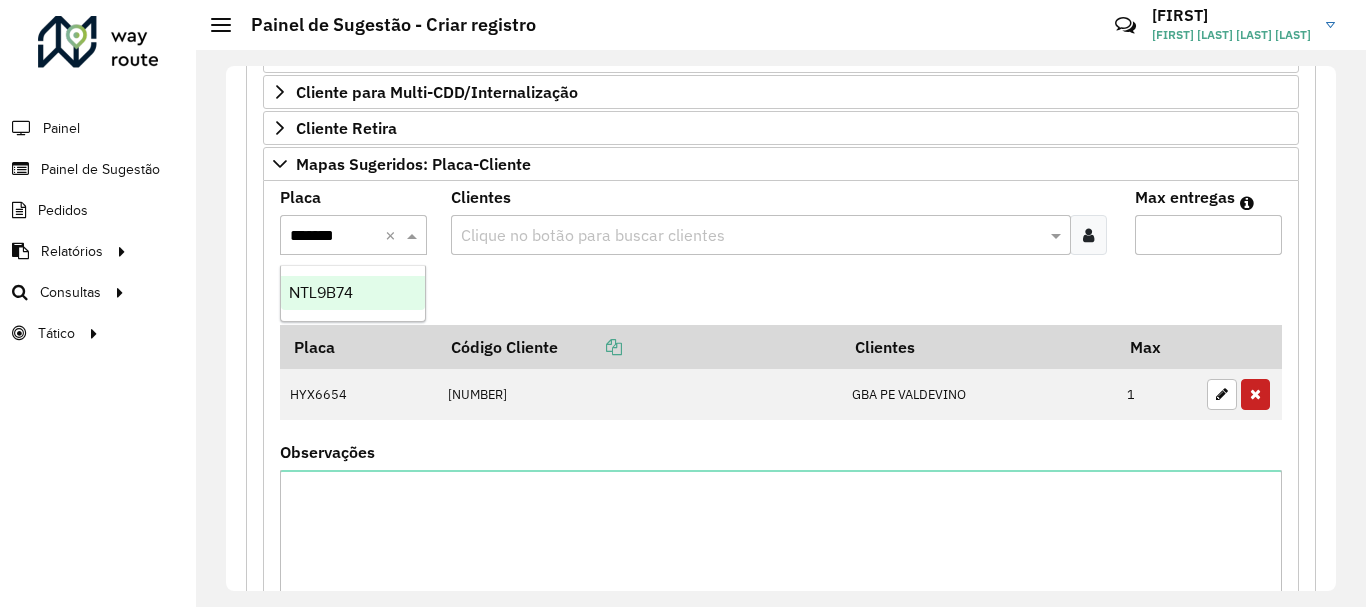 click on "NTL9B74" at bounding box center (321, 292) 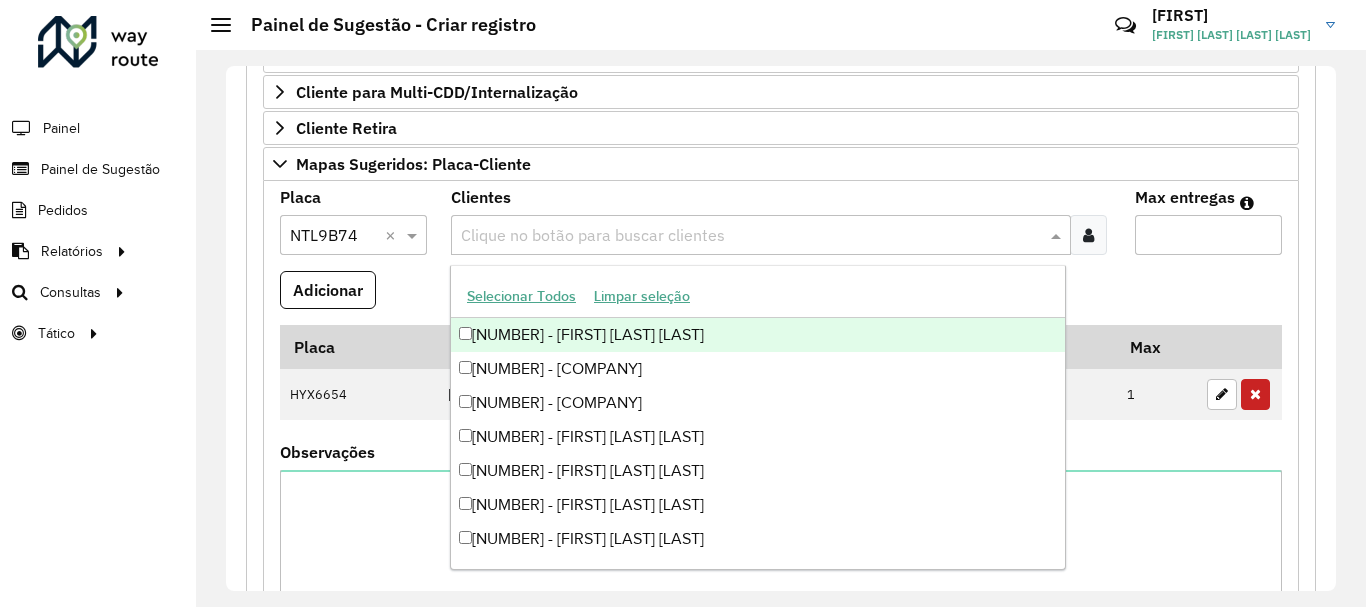 click at bounding box center (751, 236) 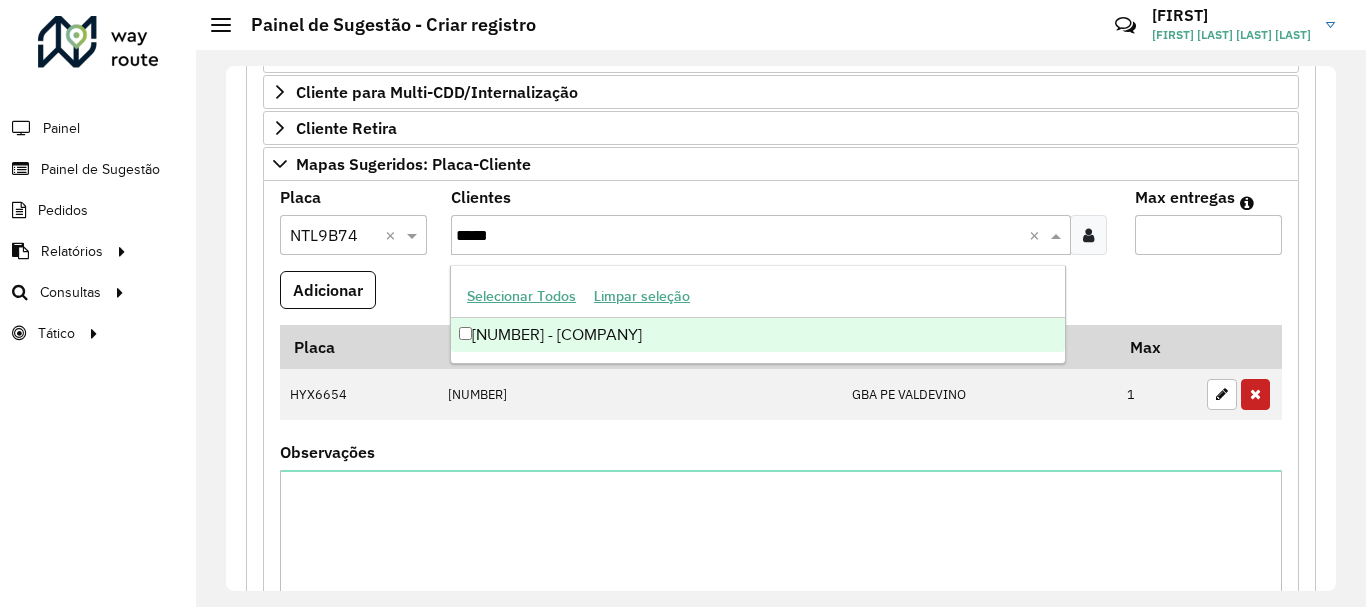 type on "*****" 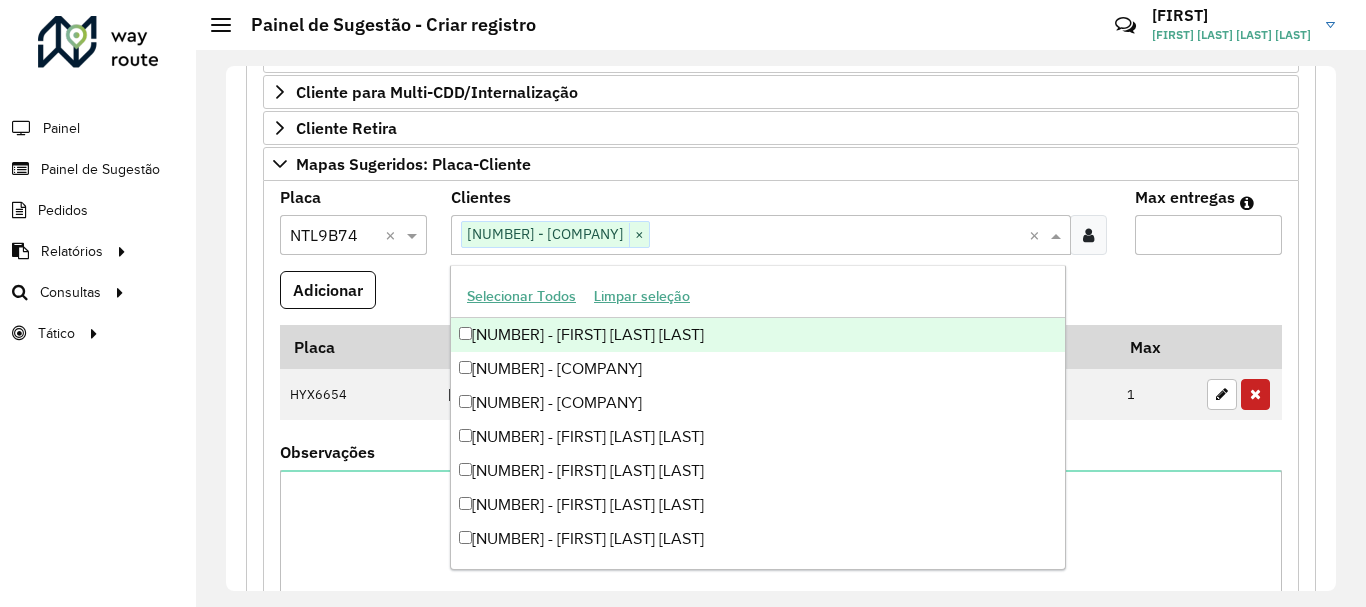 click at bounding box center [839, 236] 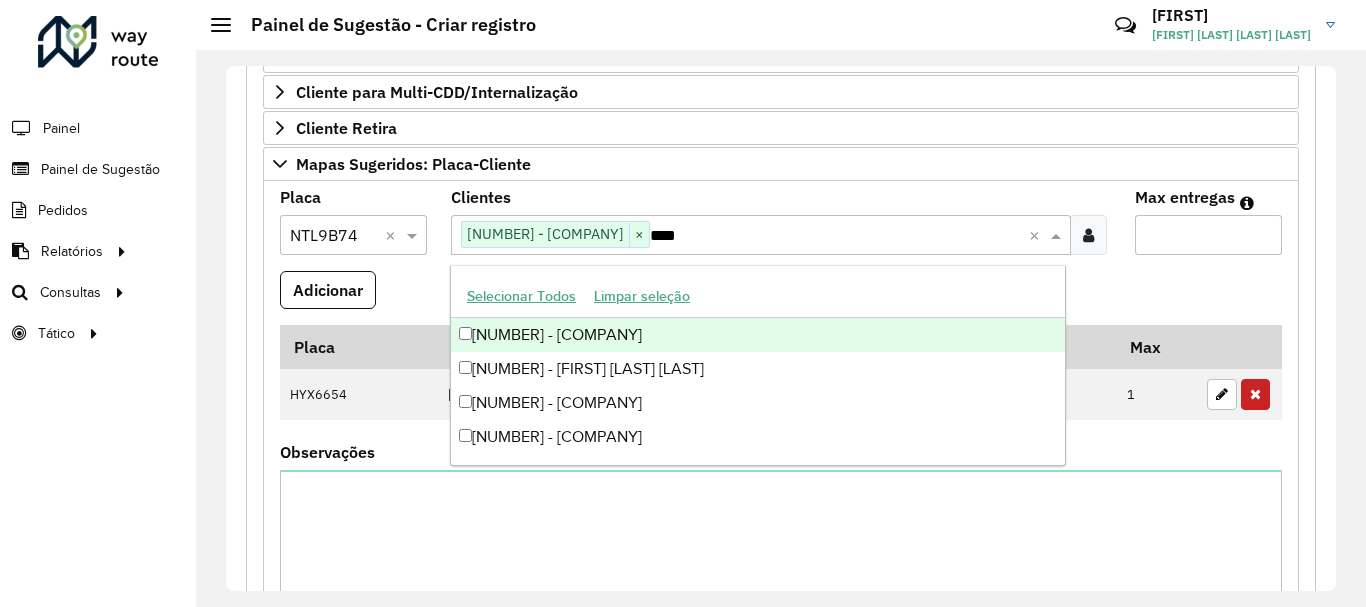 type on "****" 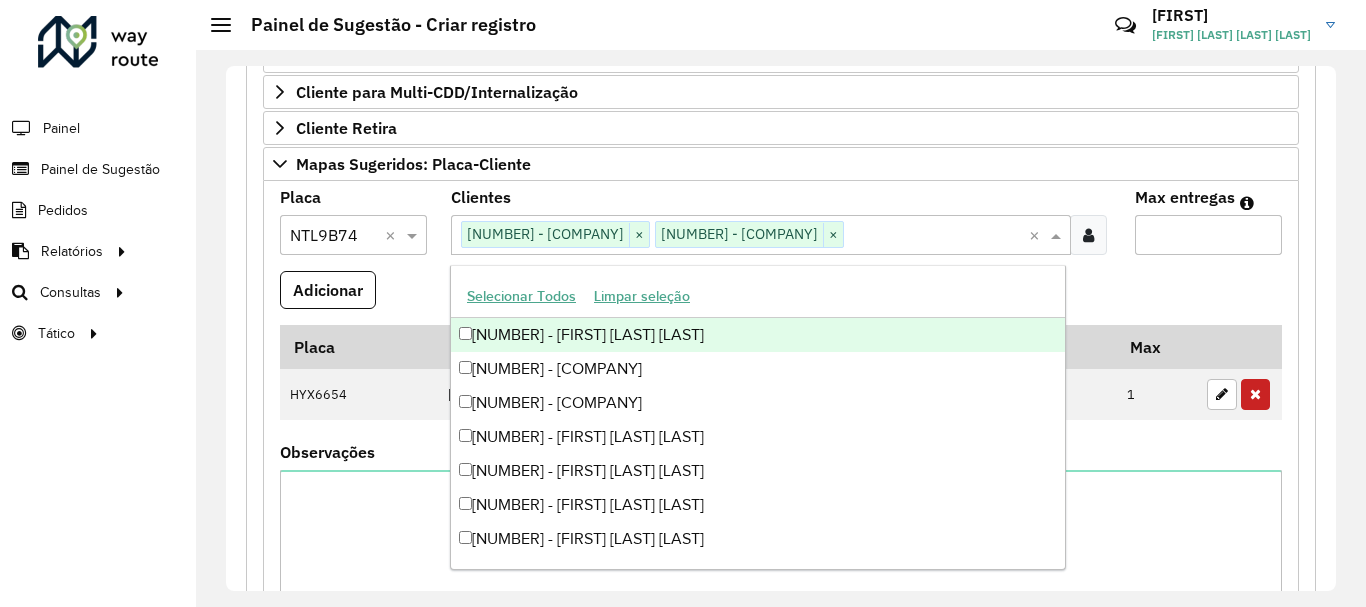 click on "Max entregas" at bounding box center [1208, 235] 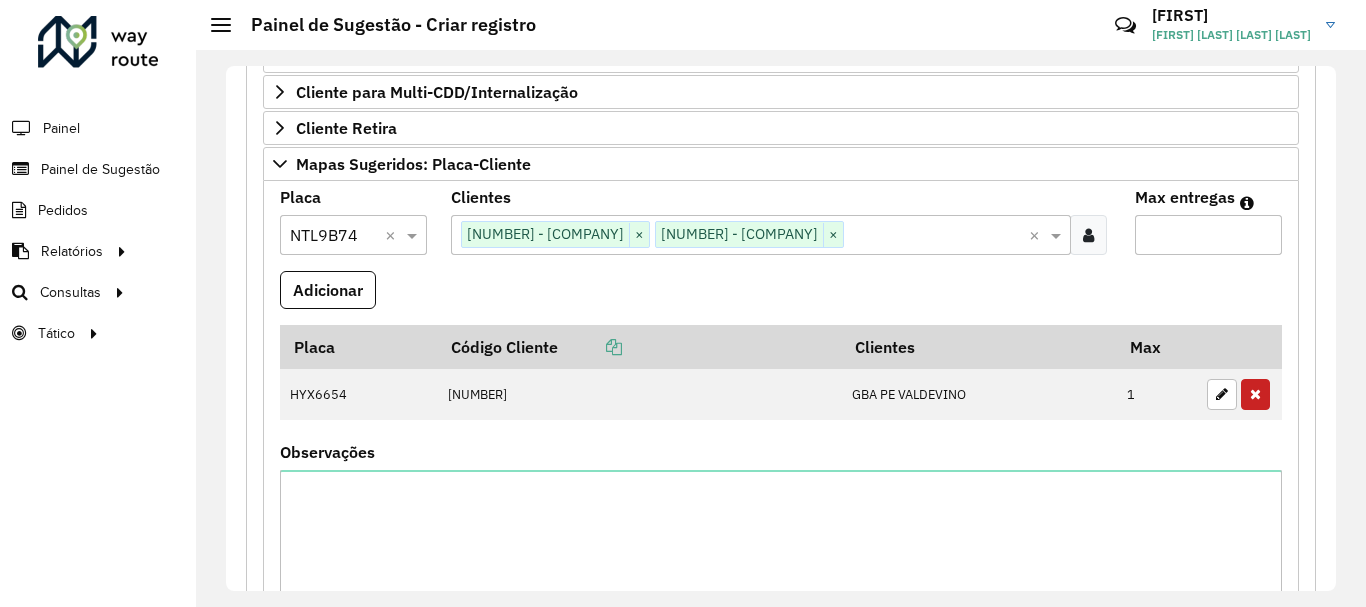 type on "*" 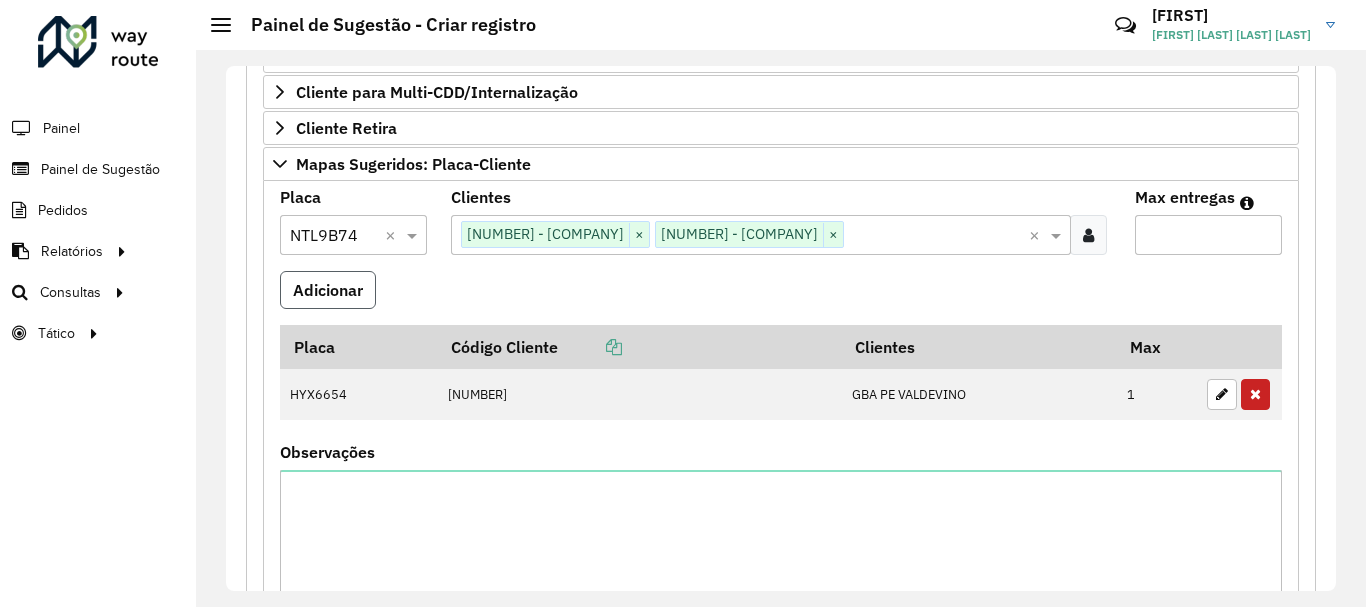 click on "Adicionar" at bounding box center (328, 290) 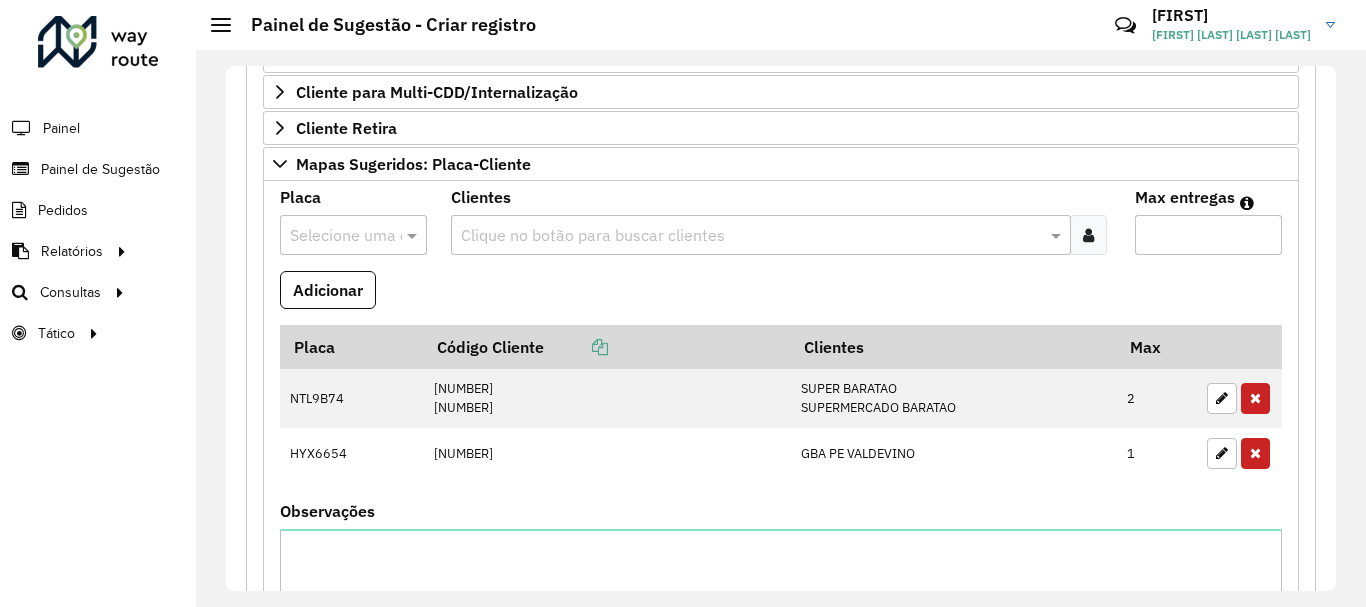 click on "Selecione uma opção" at bounding box center (353, 235) 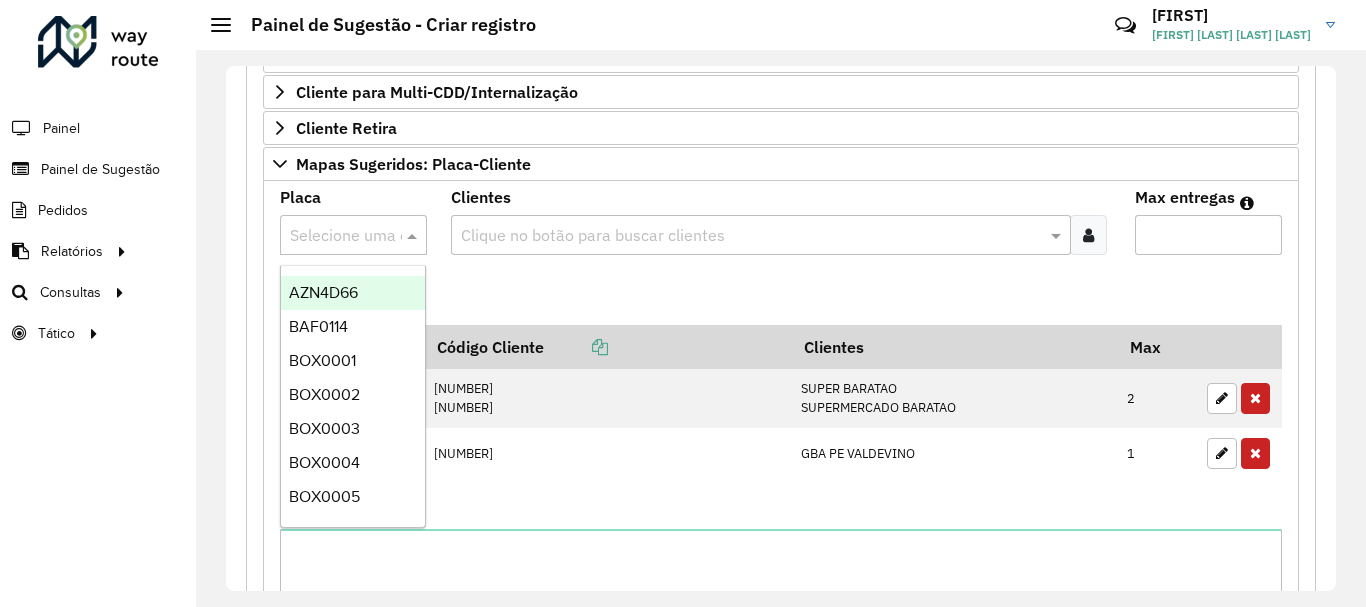paste on "*******" 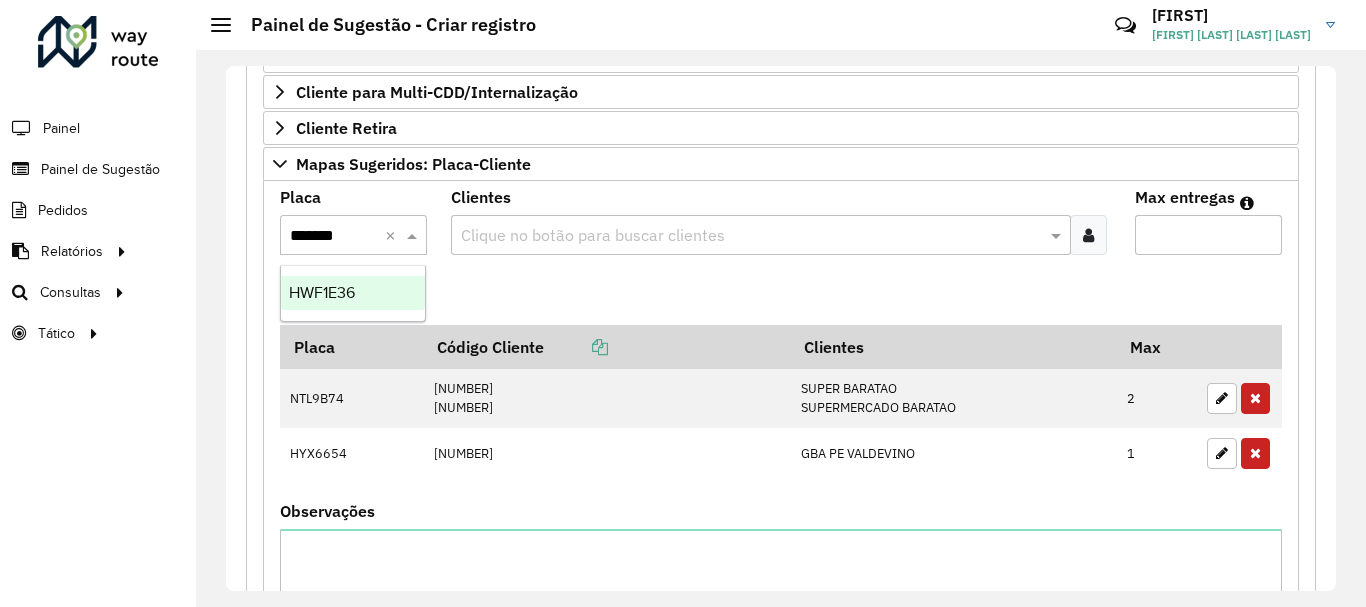 click on "HWF1E36" at bounding box center [353, 293] 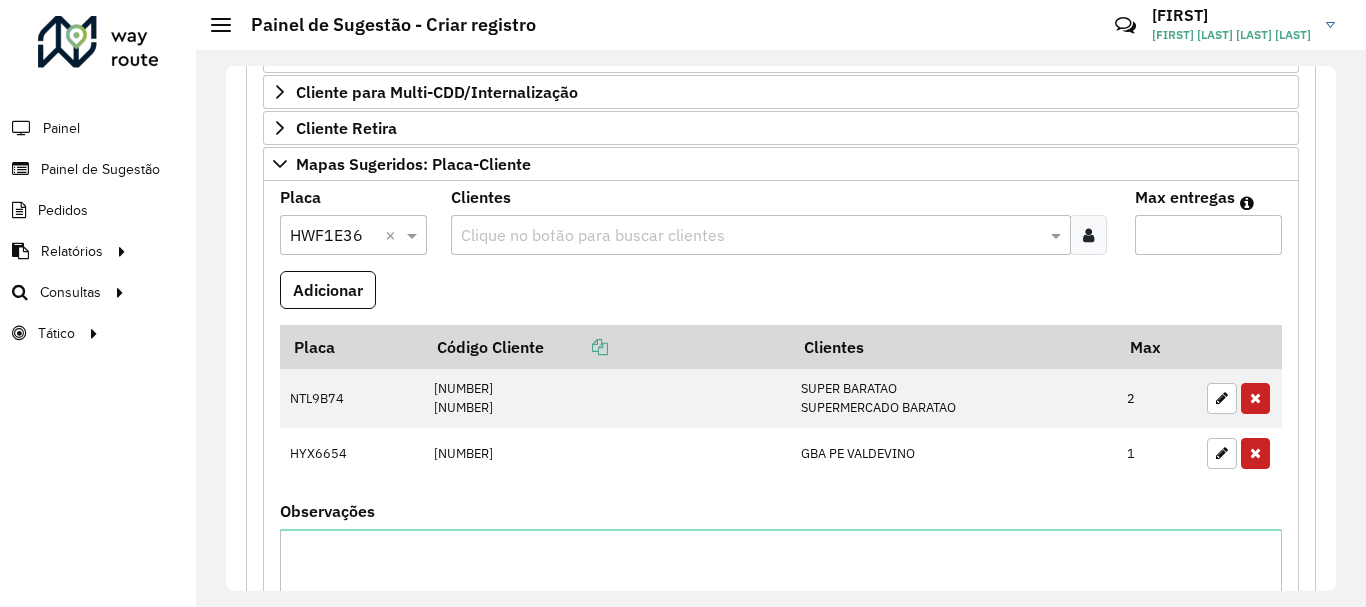 click at bounding box center [751, 236] 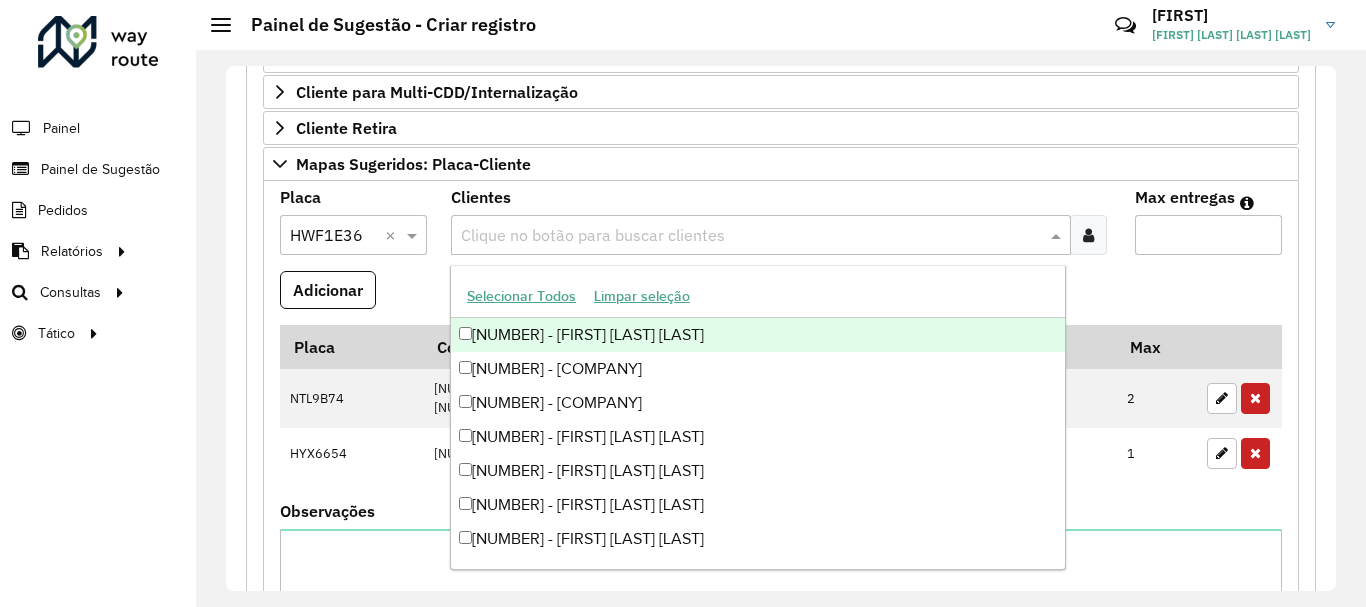 paste on "*****" 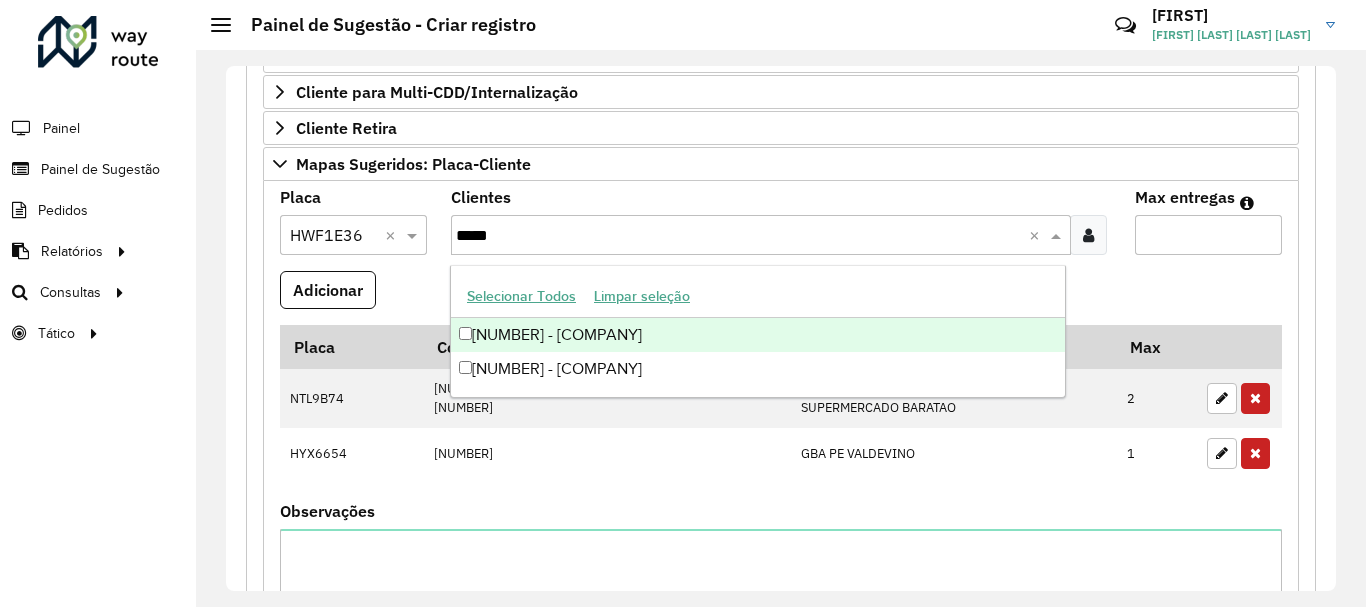 type on "*****" 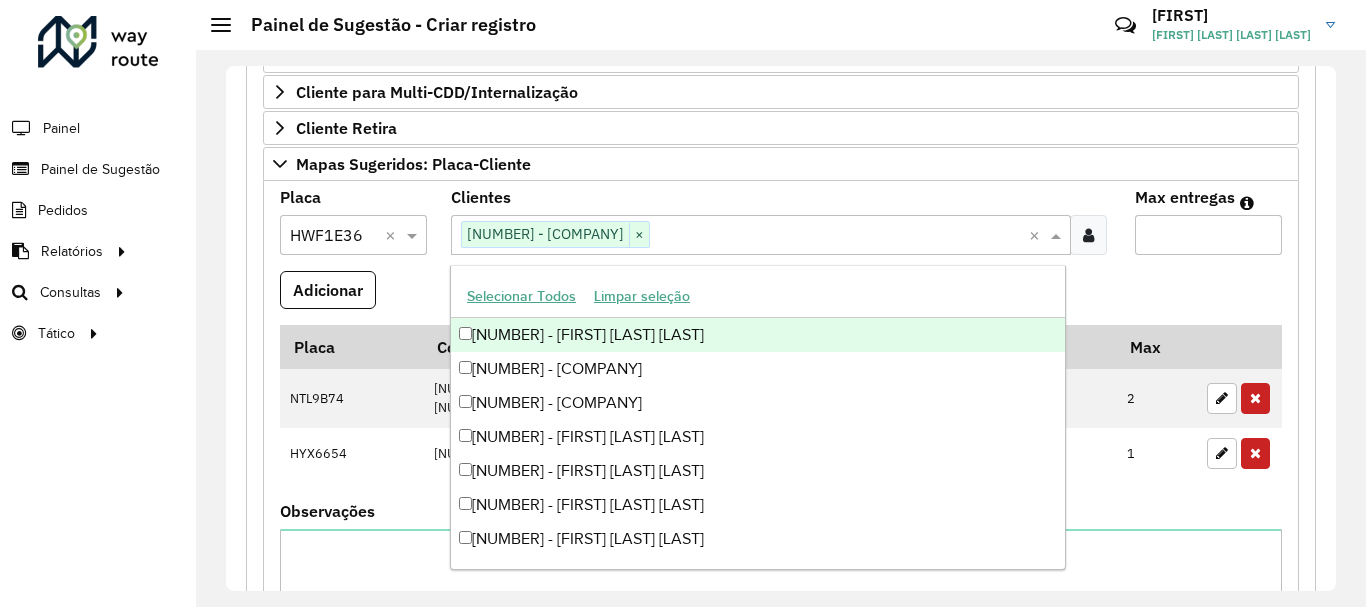 click on "Max entregas" at bounding box center [1208, 235] 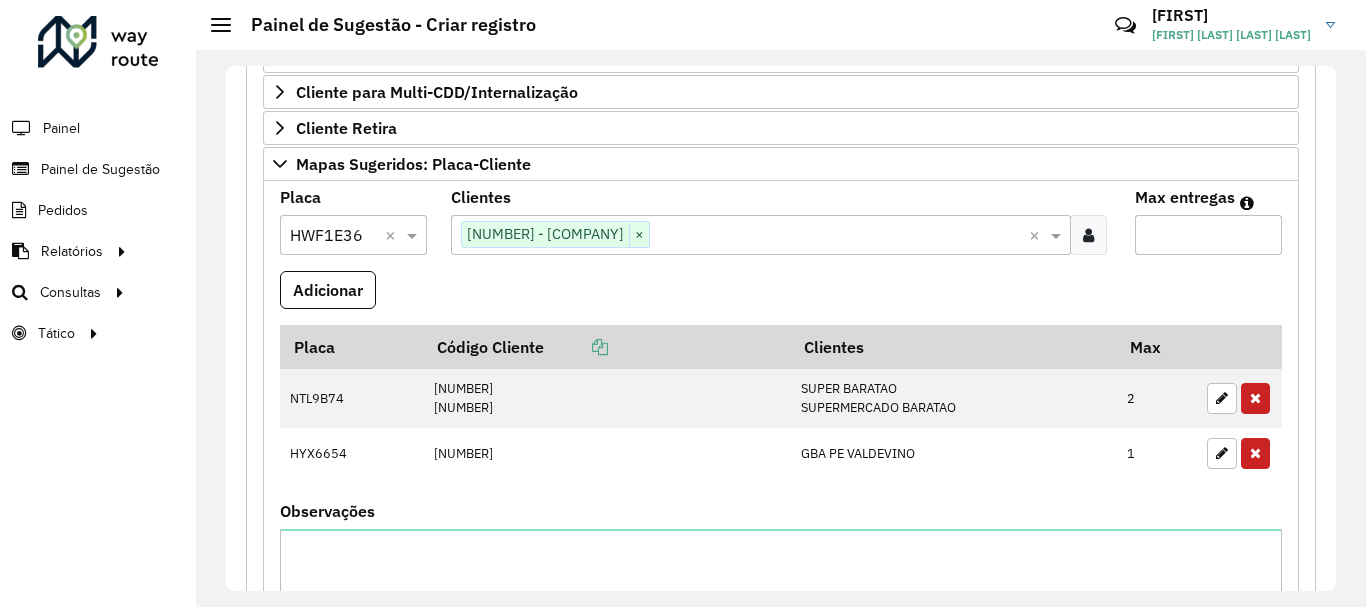 type on "*" 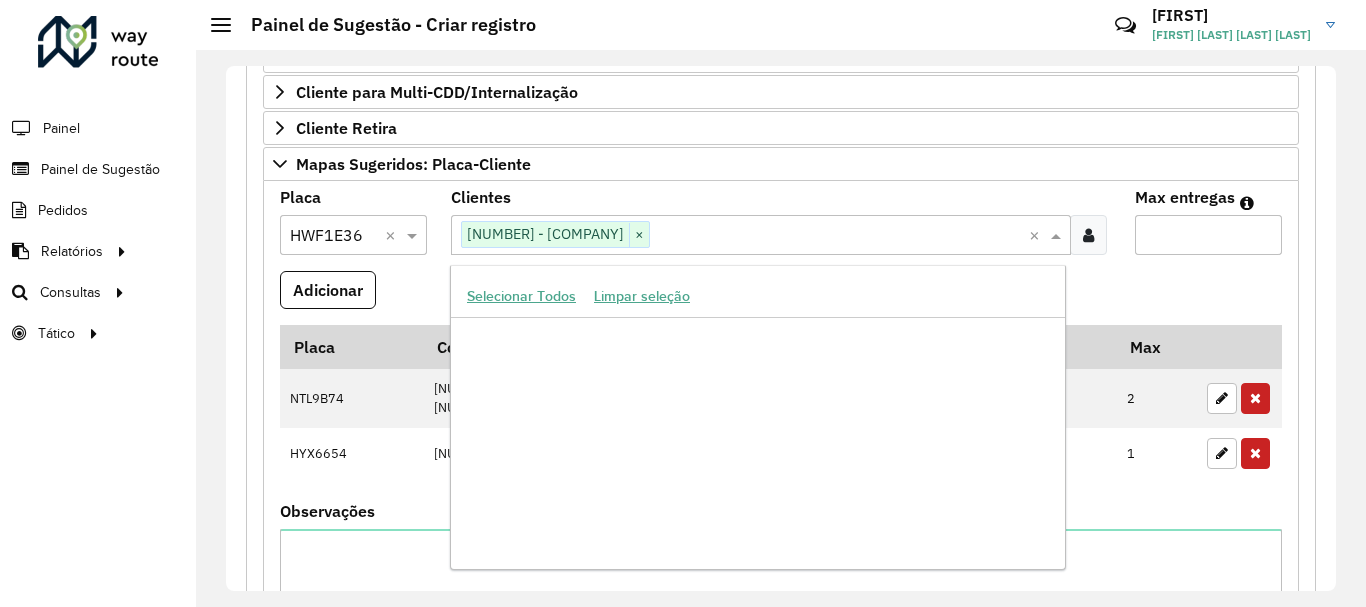 click at bounding box center (839, 236) 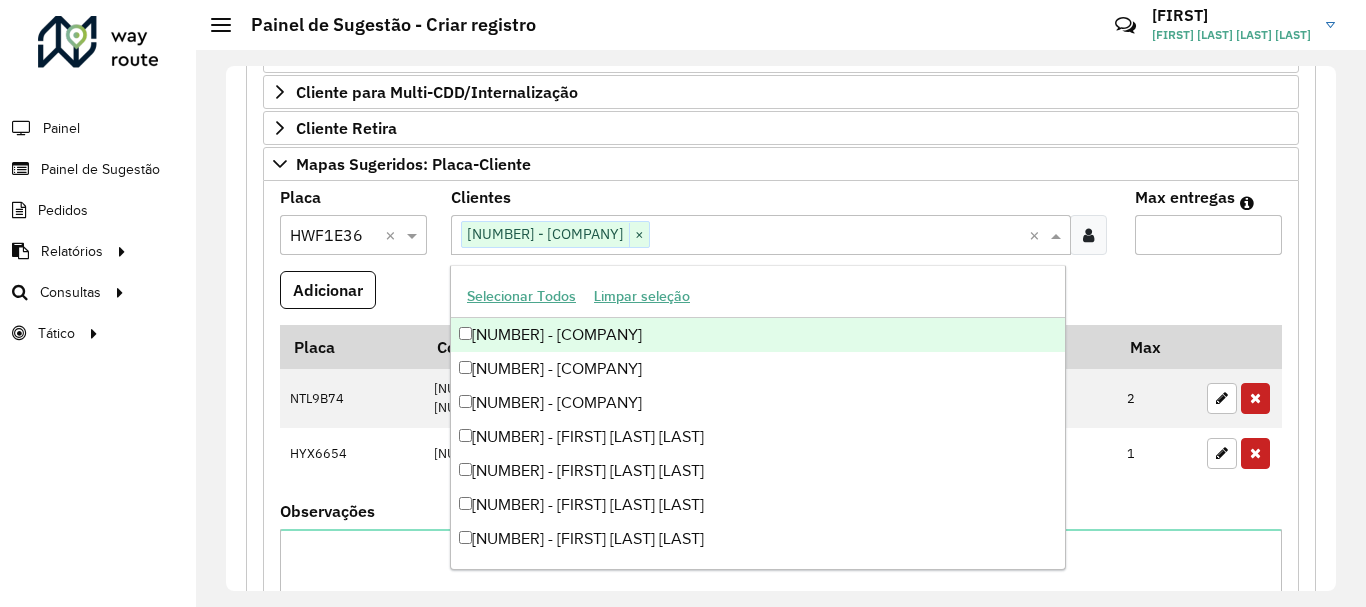 paste on "*****" 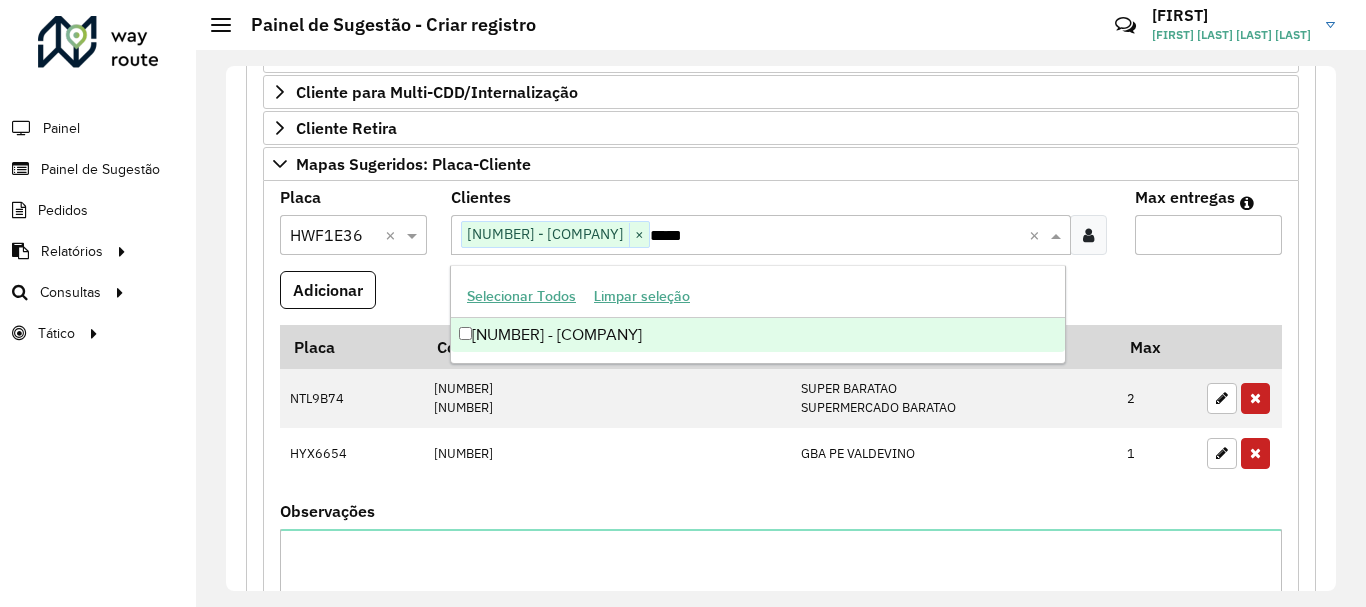 scroll, scrollTop: 0, scrollLeft: 0, axis: both 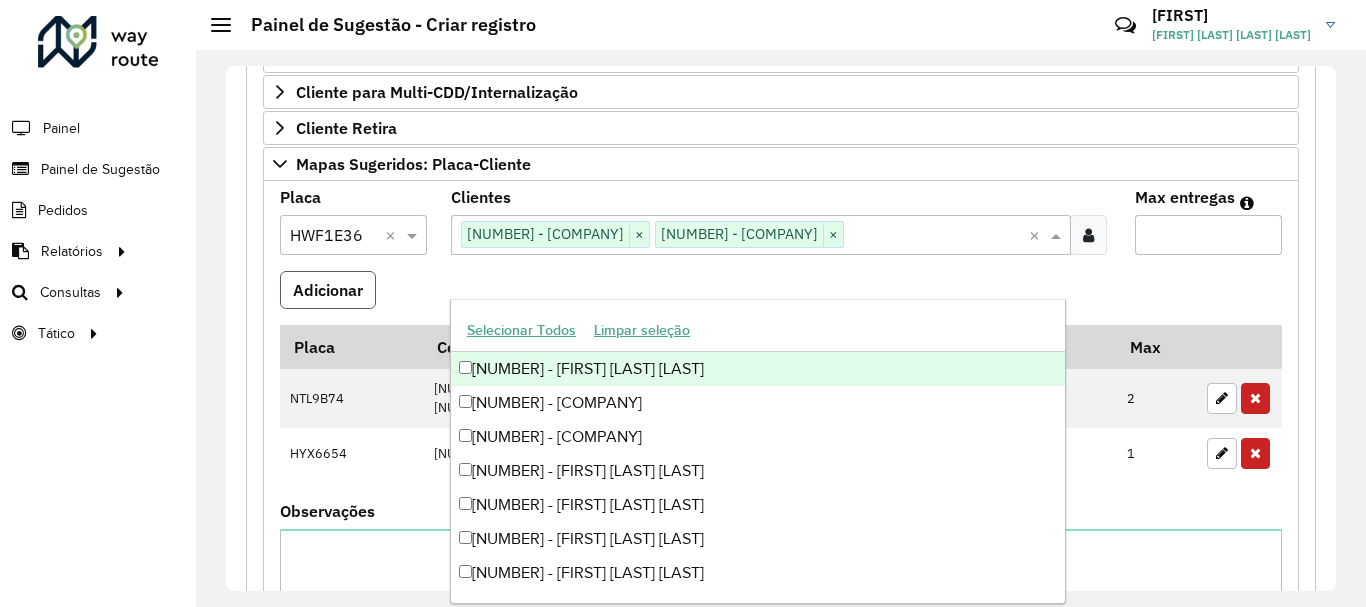 click on "Adicionar" at bounding box center (328, 290) 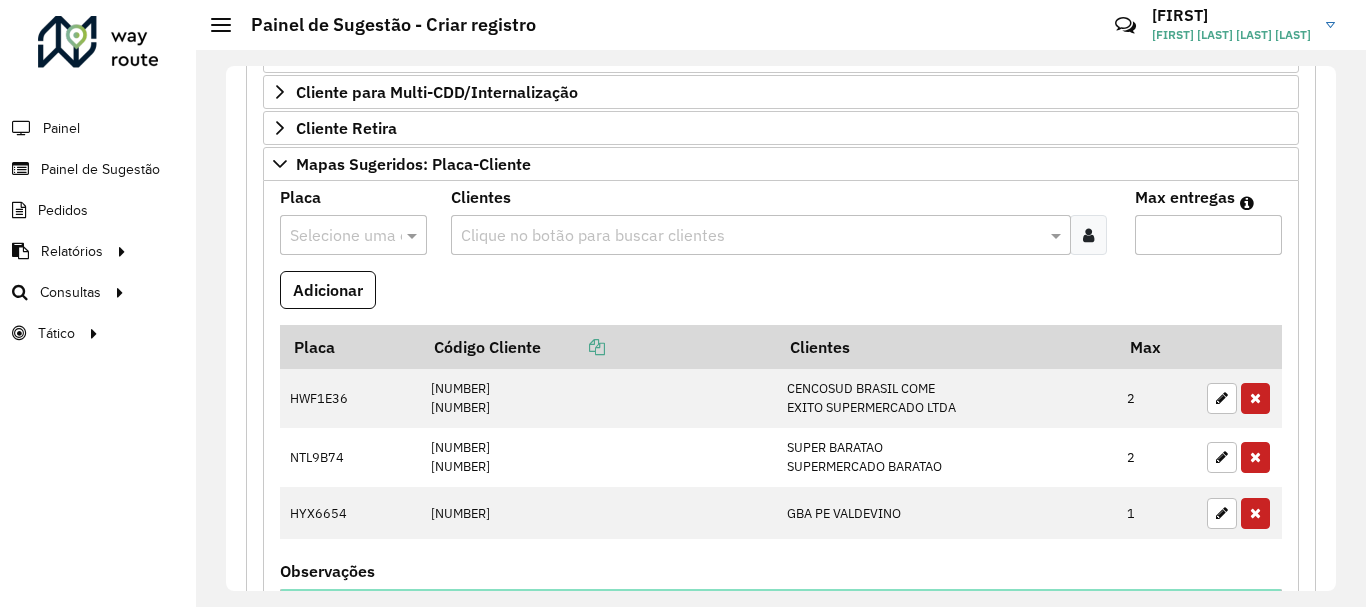 click at bounding box center (333, 236) 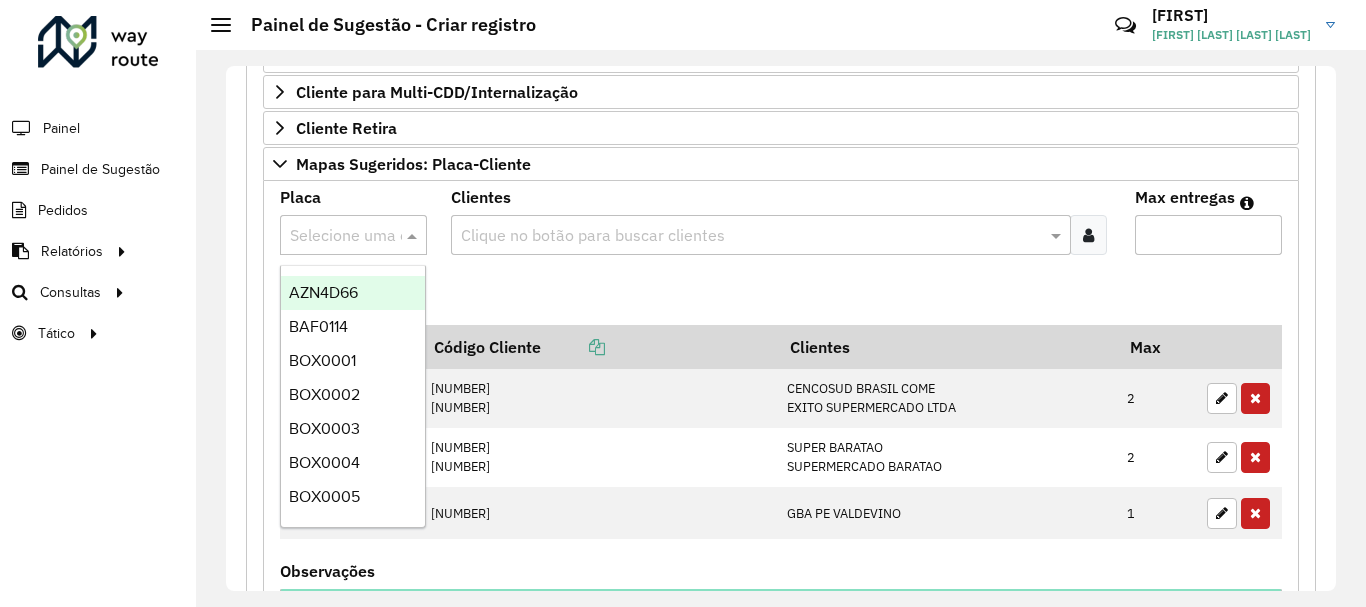 paste on "*******" 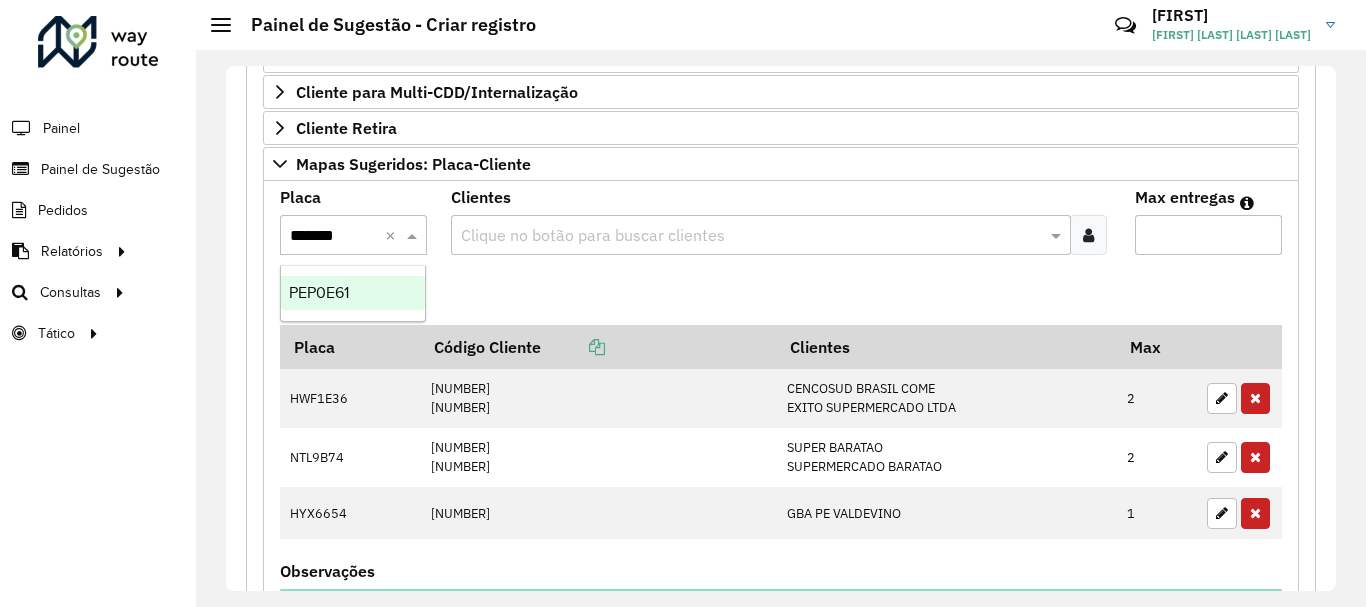 click on "PEP0E61" at bounding box center [353, 293] 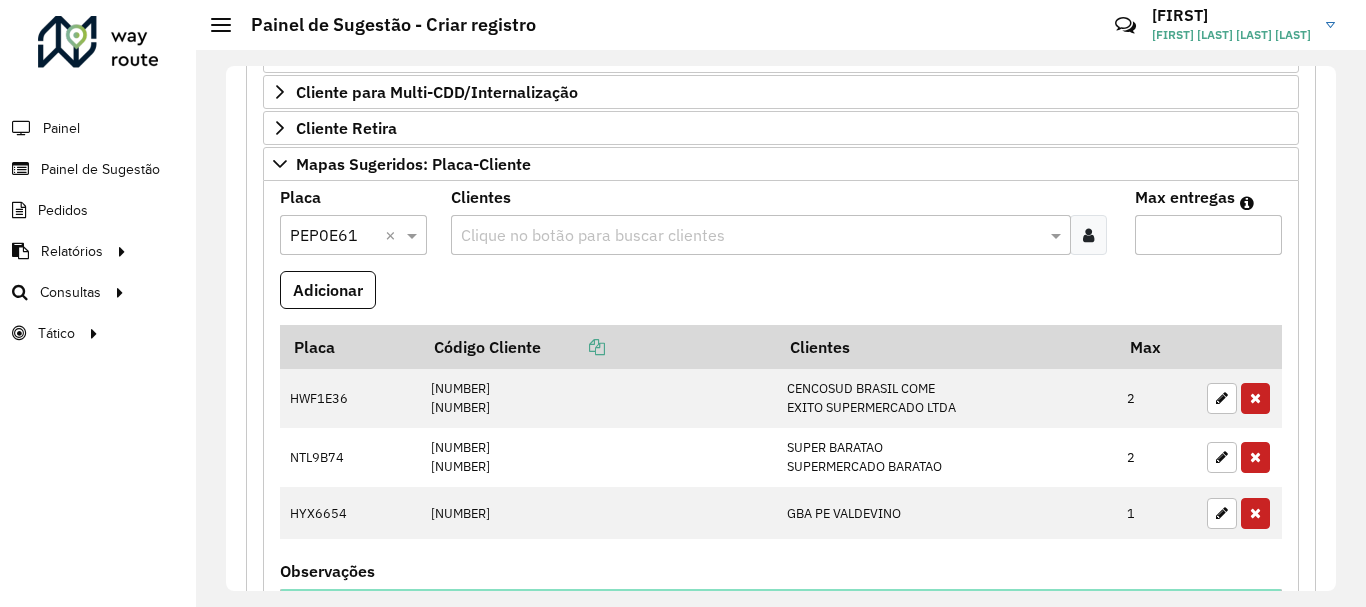 click at bounding box center (751, 236) 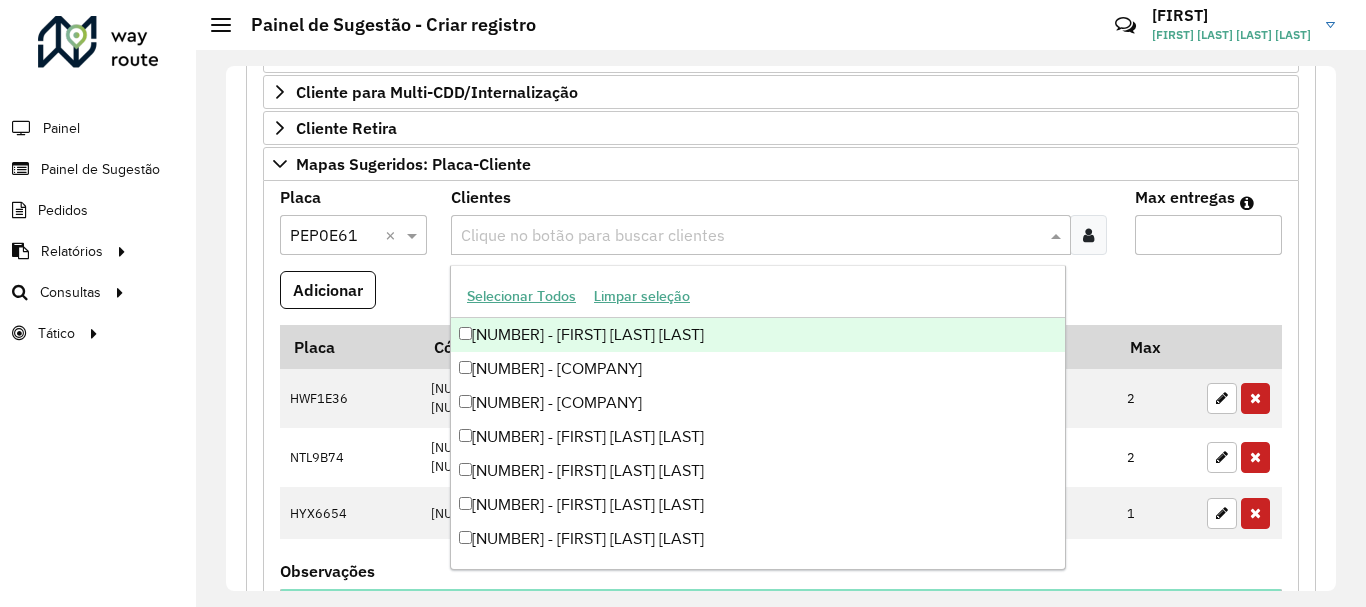 paste on "*****" 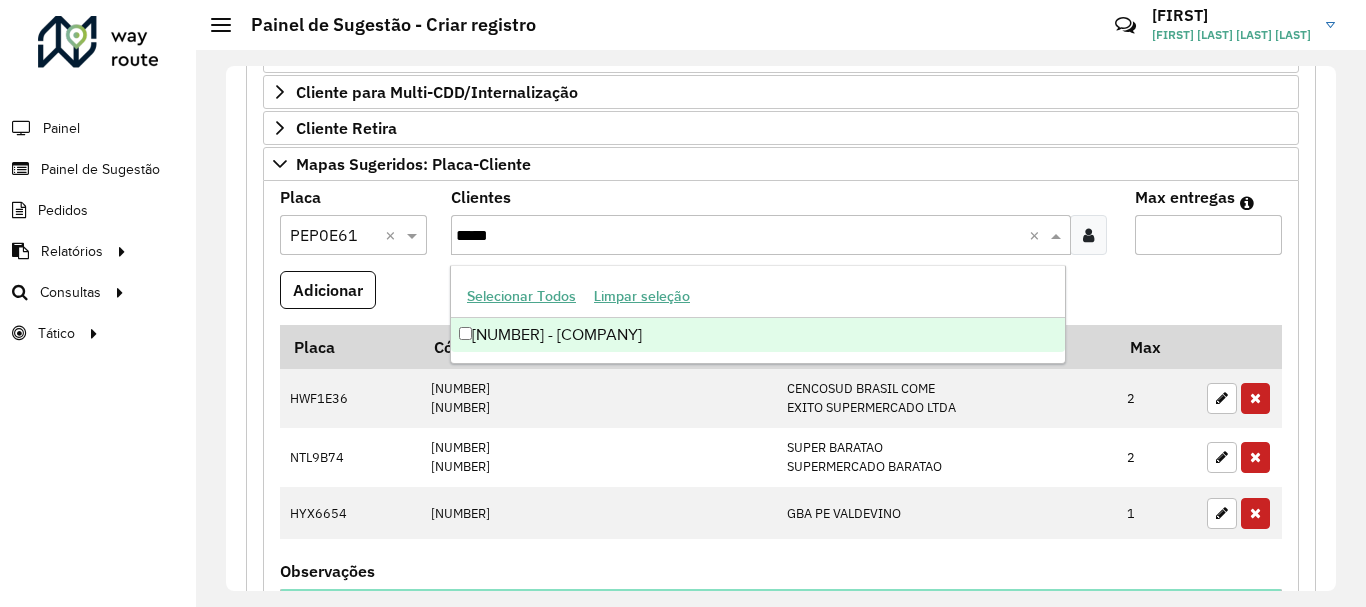 type on "*****" 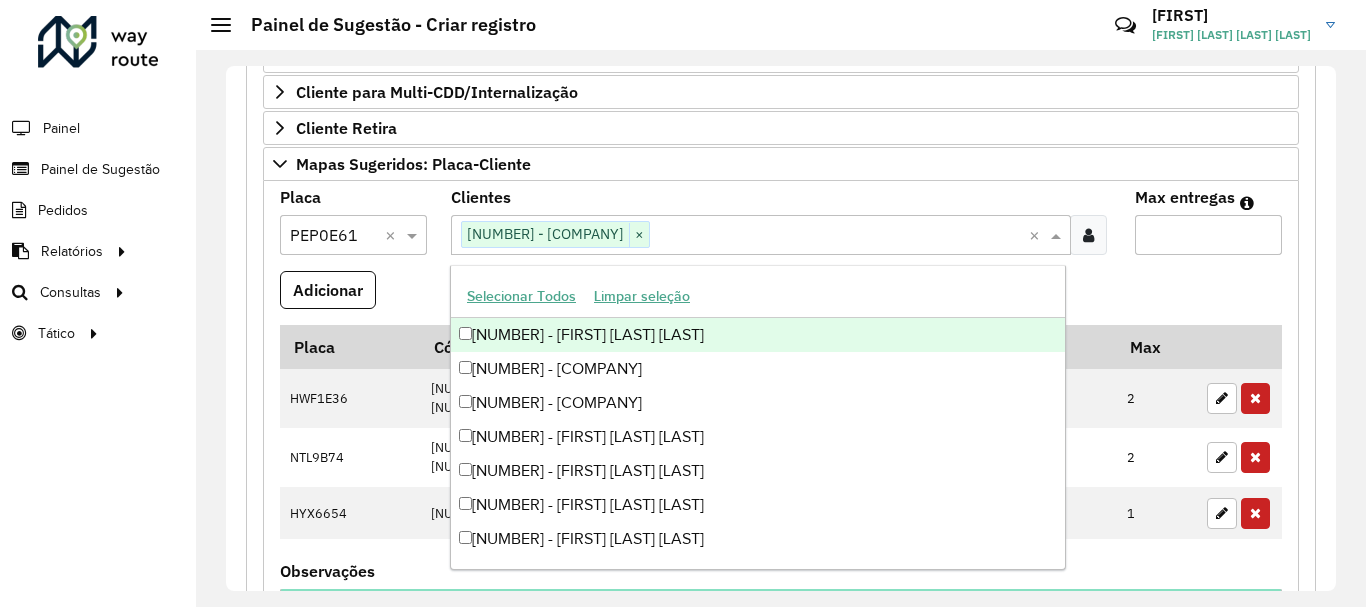 click at bounding box center (839, 236) 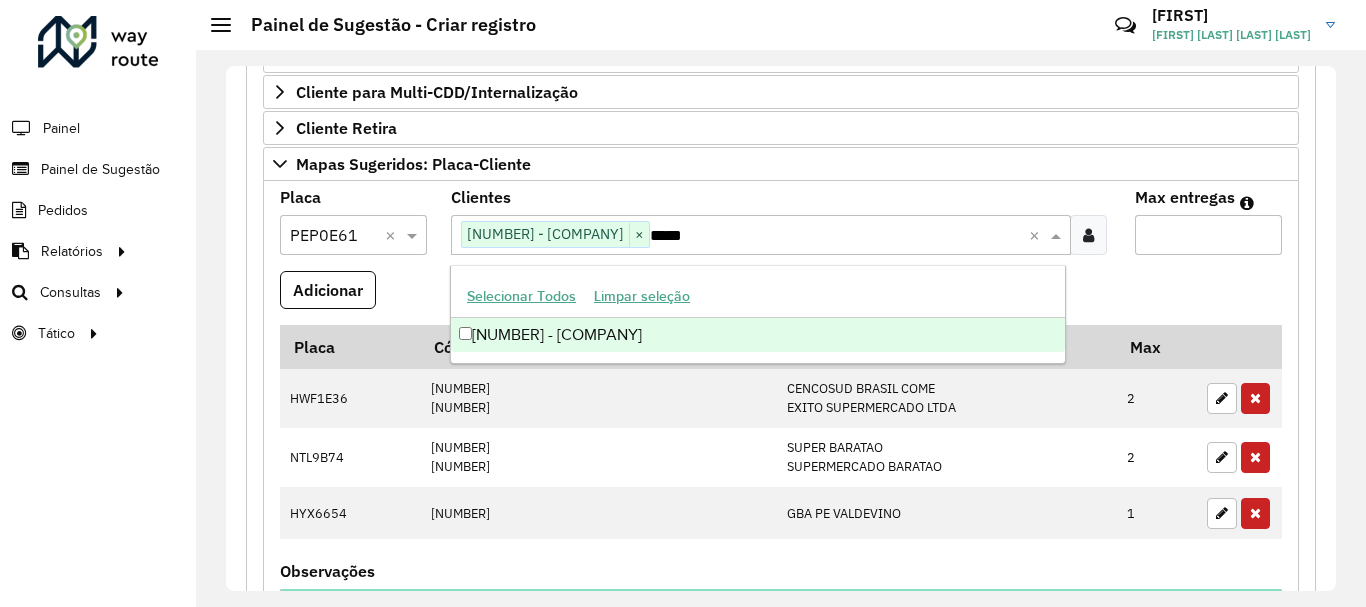 type on "*****" 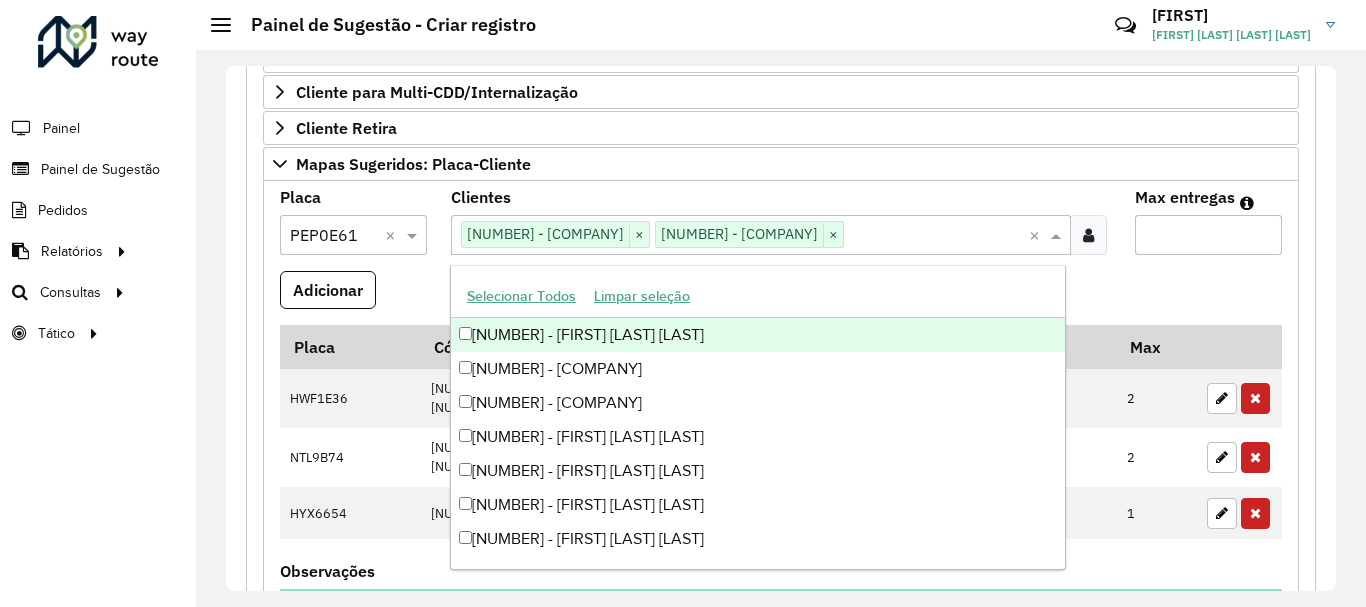 click on "Max entregas" at bounding box center (1208, 235) 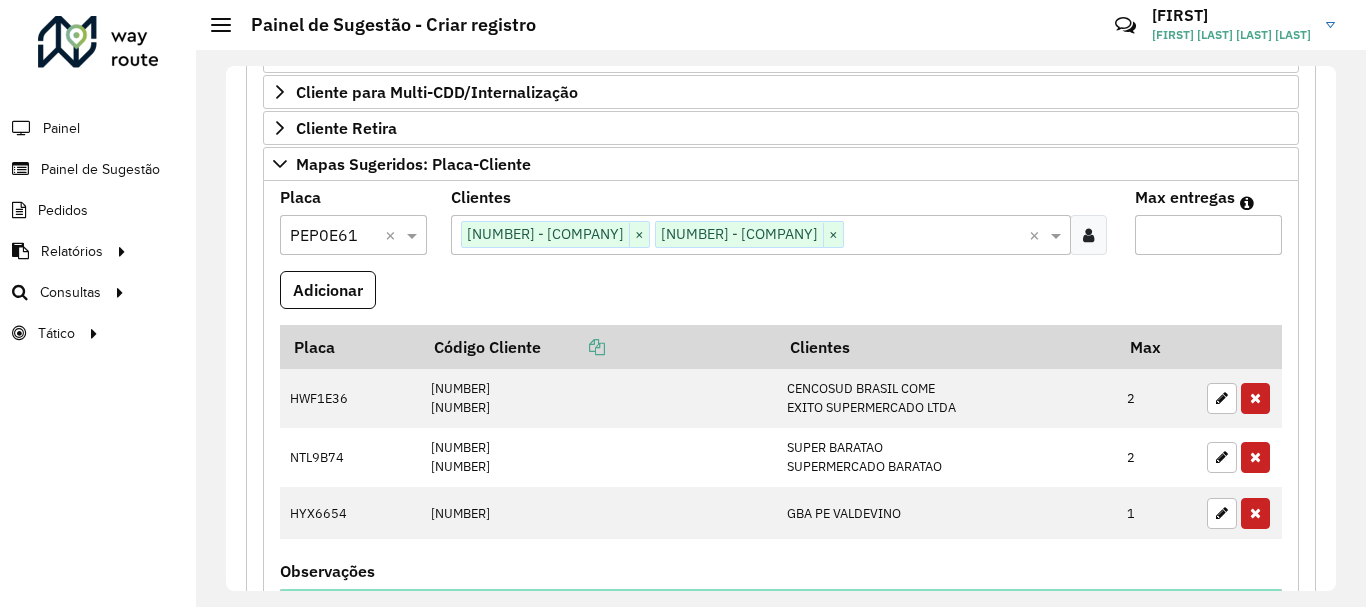 type on "*" 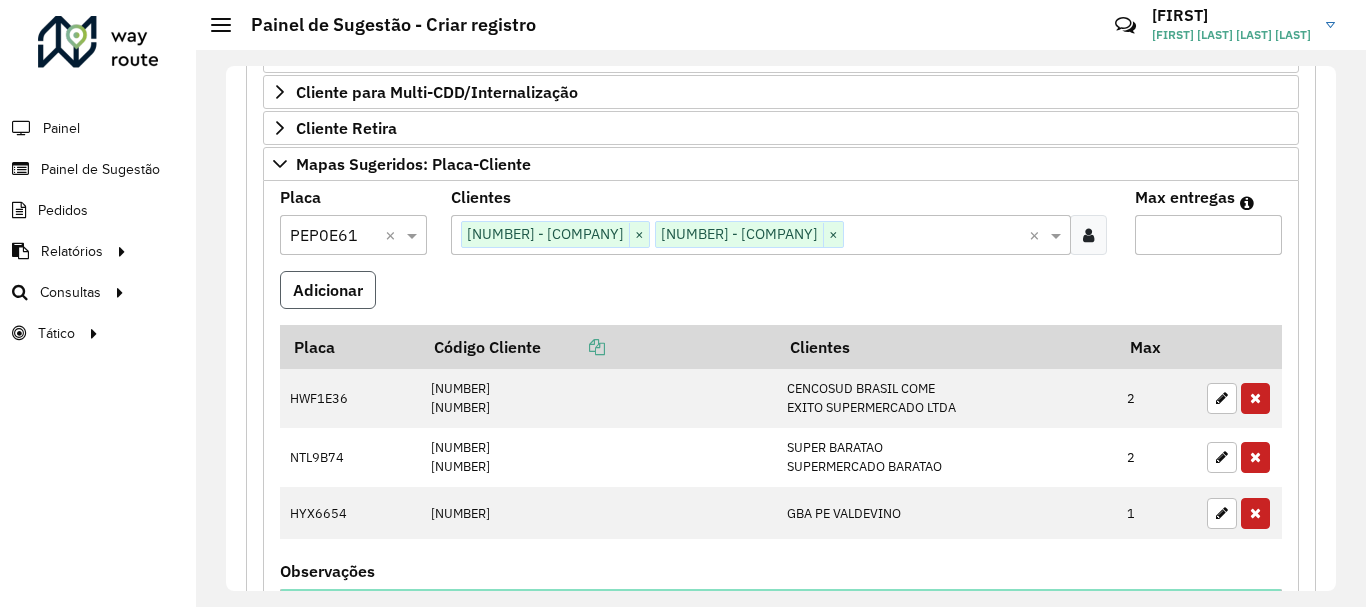 click on "Adicionar" at bounding box center (328, 290) 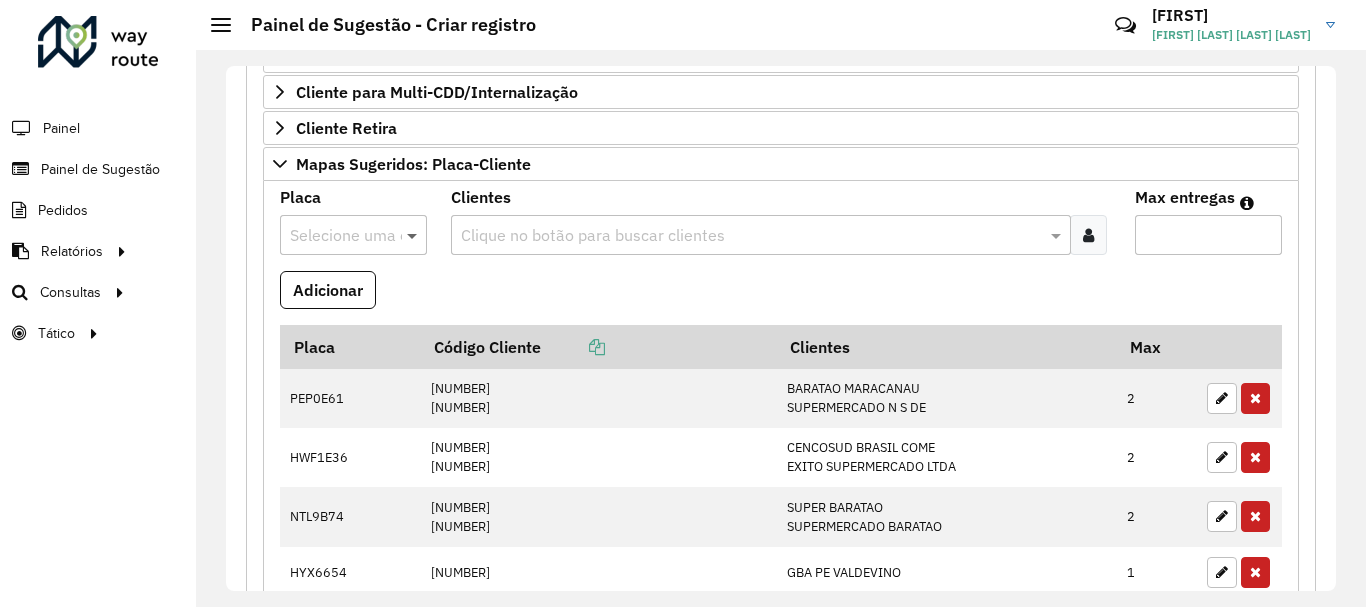click at bounding box center [414, 235] 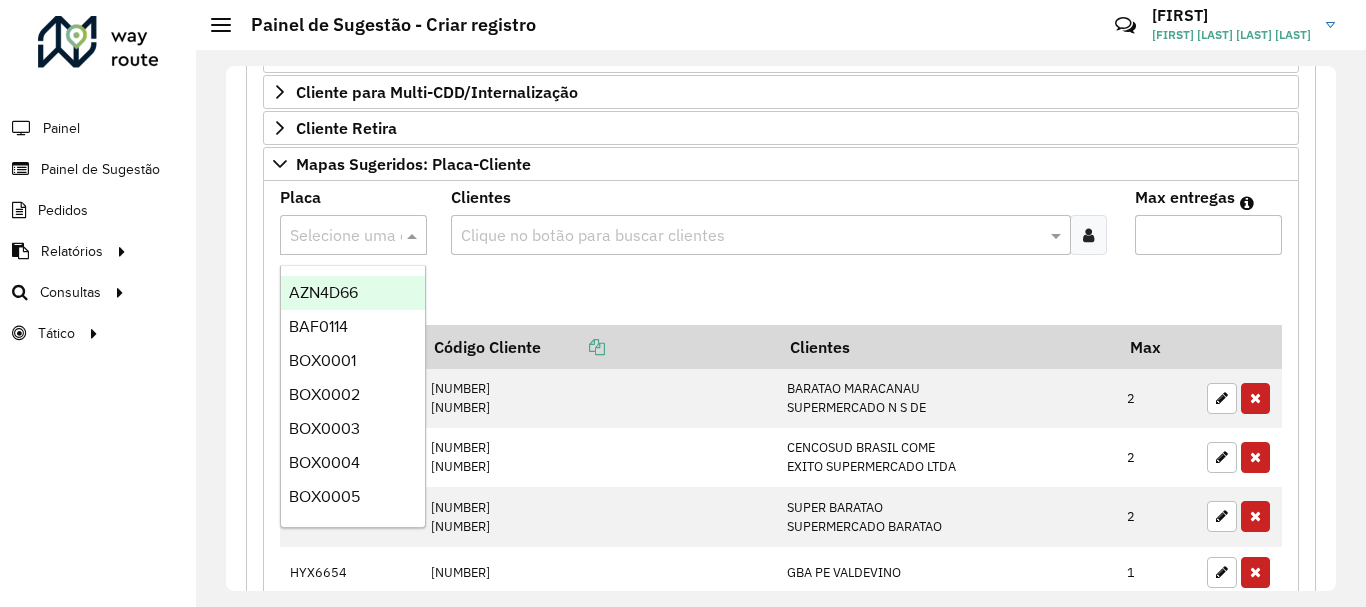 paste on "*******" 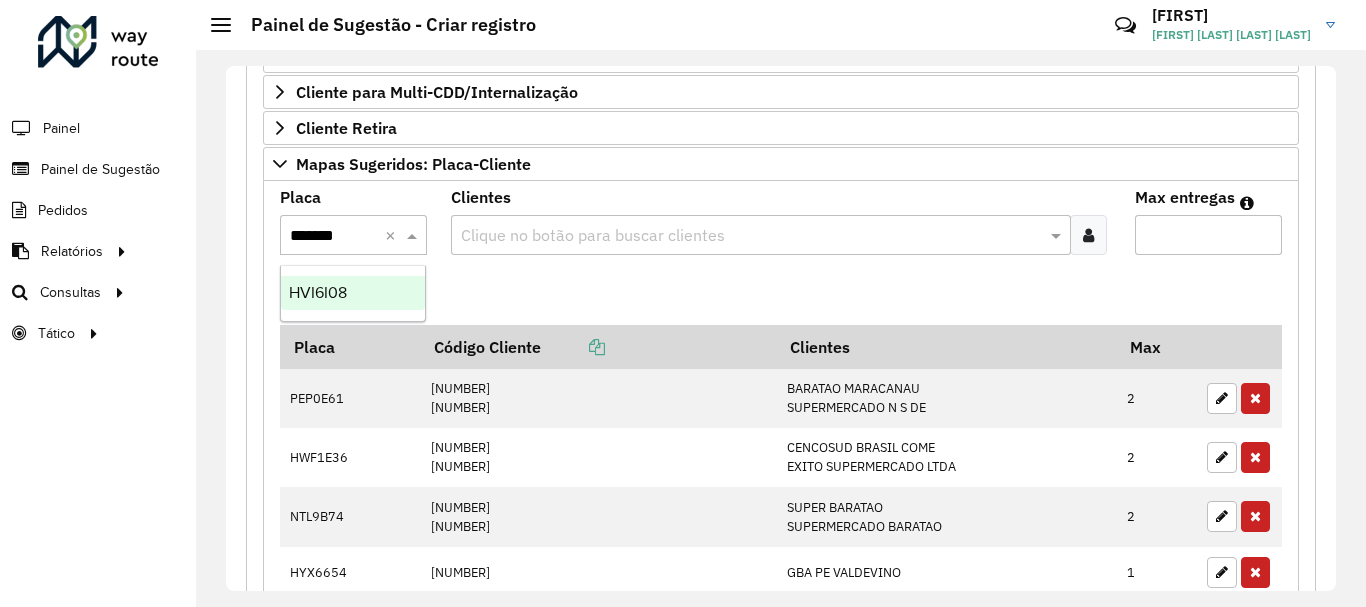 click on "HVI6I08" at bounding box center (353, 293) 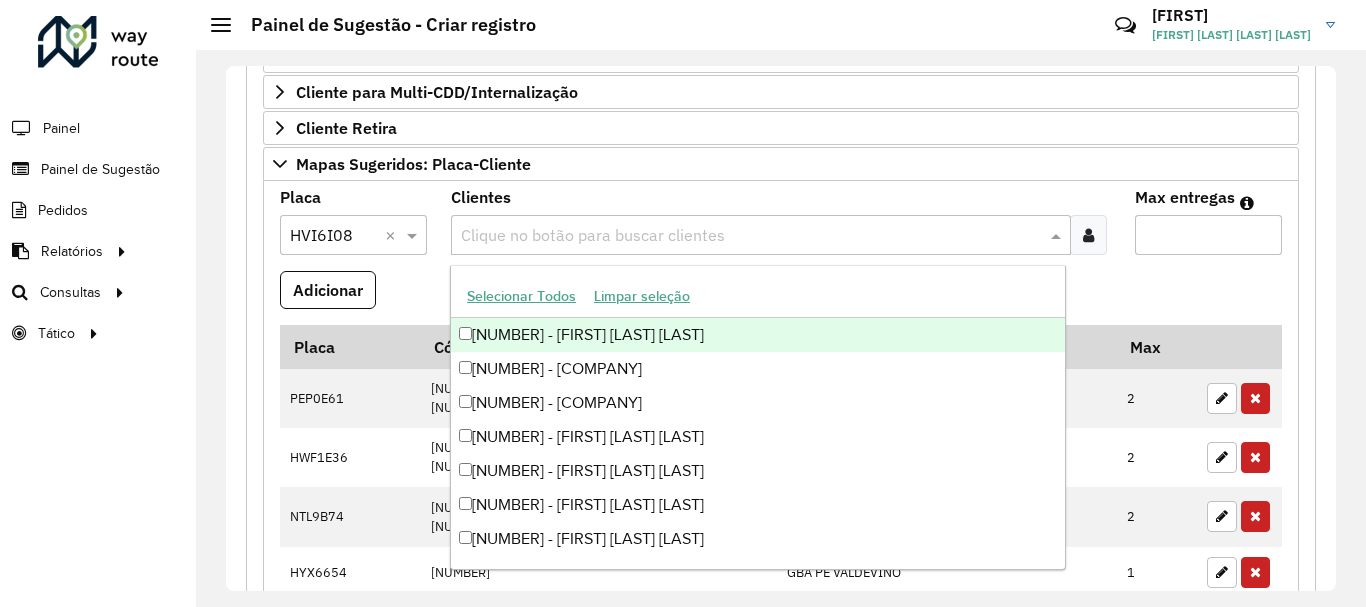 click at bounding box center (751, 236) 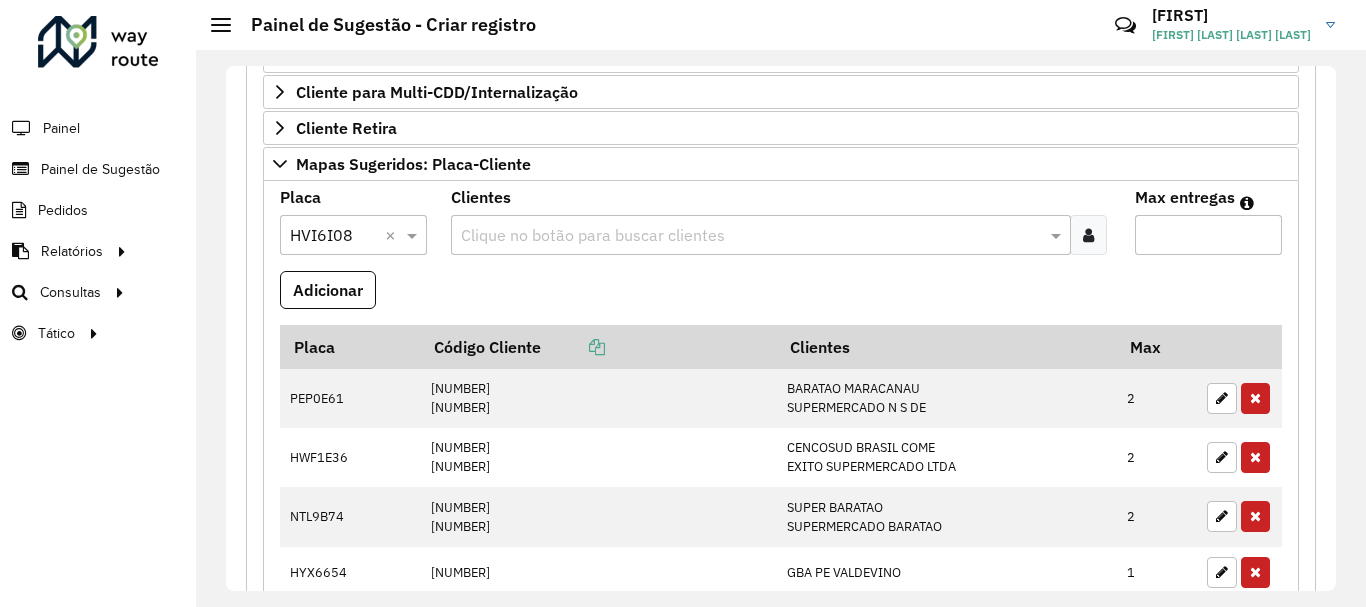 click at bounding box center [751, 236] 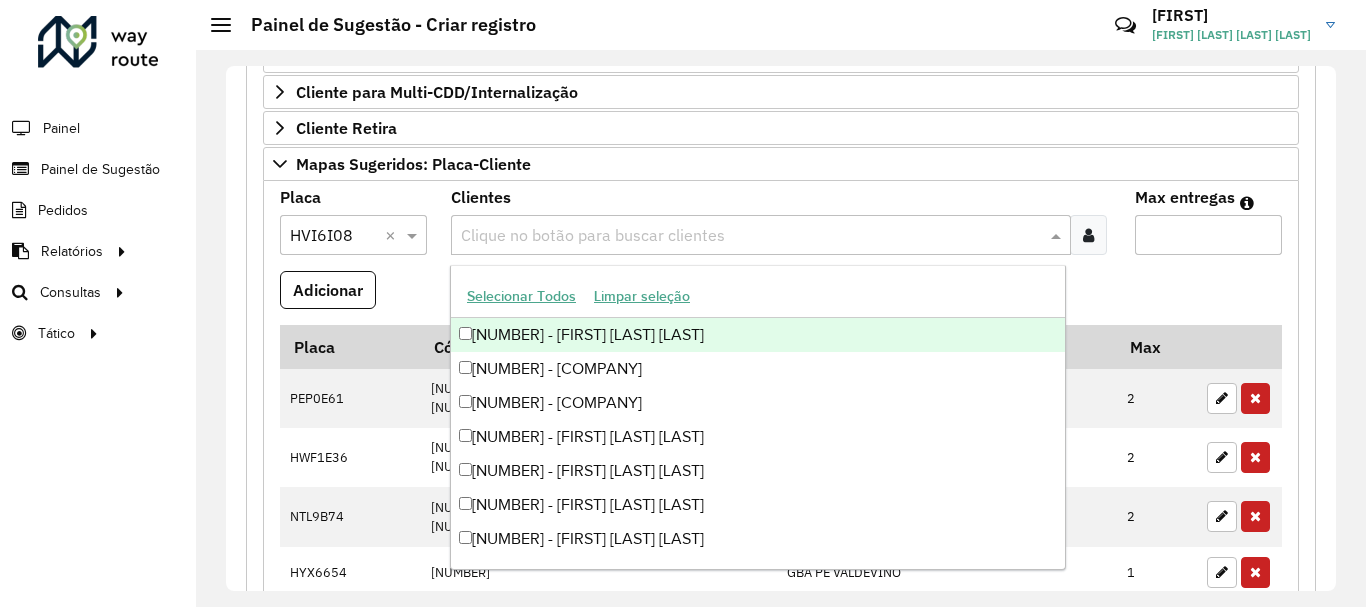 paste on "*****" 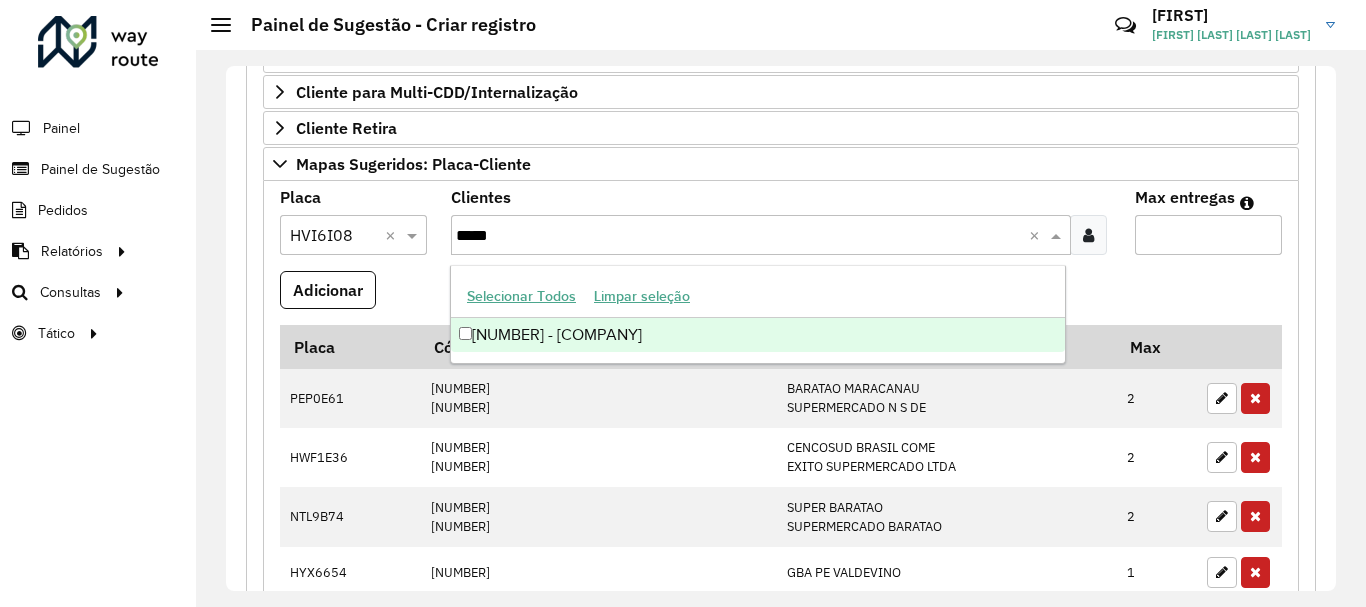 type on "*****" 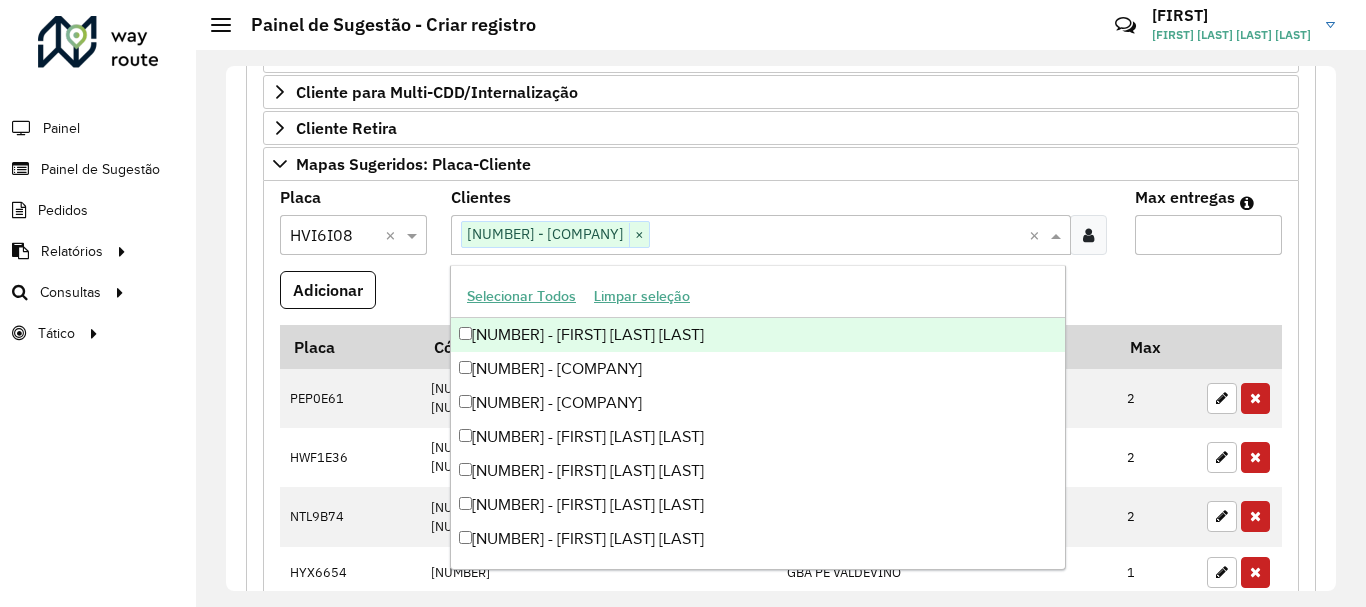 click at bounding box center (839, 236) 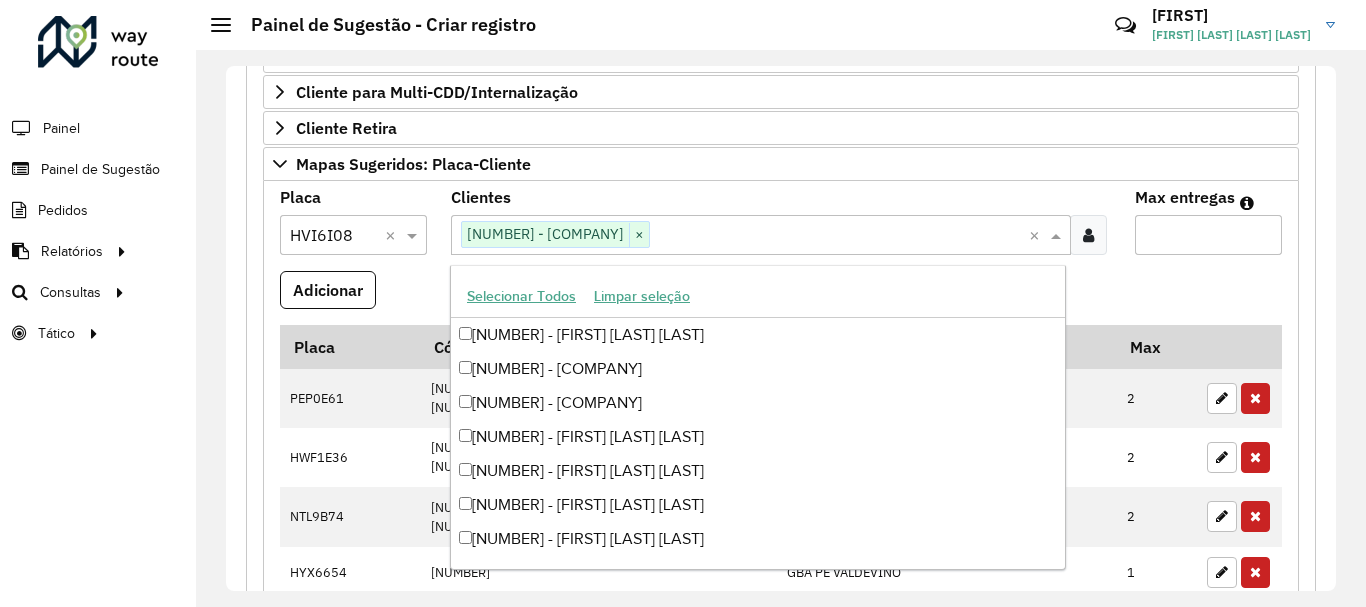 click at bounding box center (839, 236) 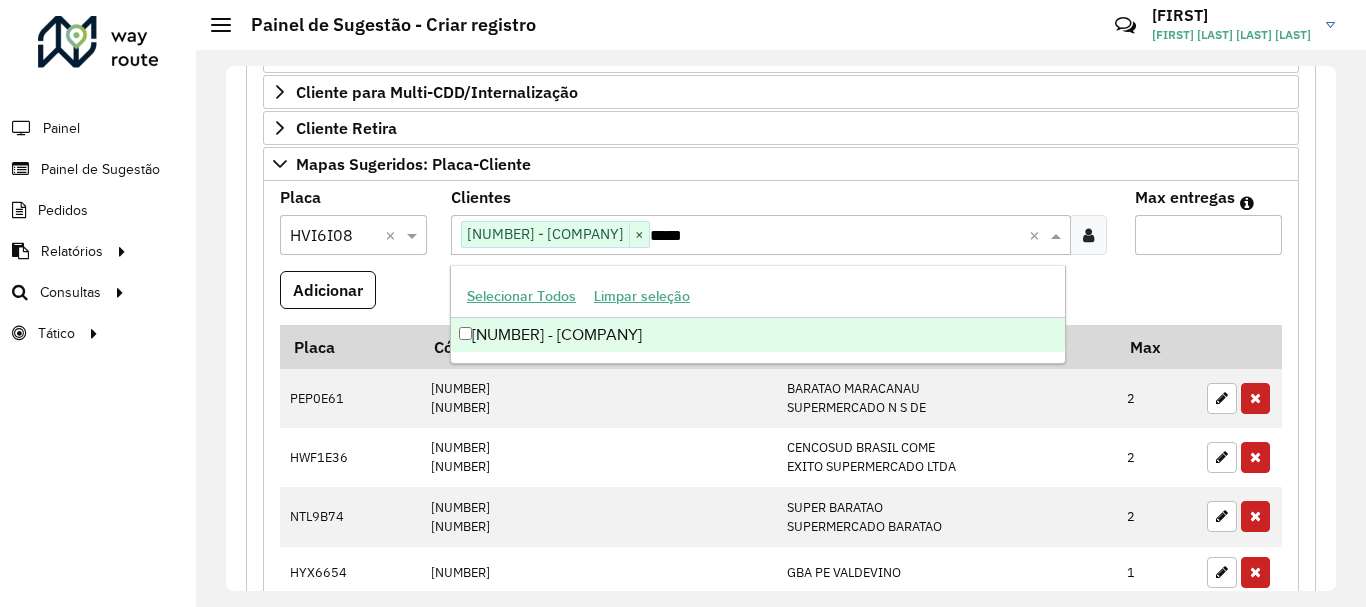 type on "*****" 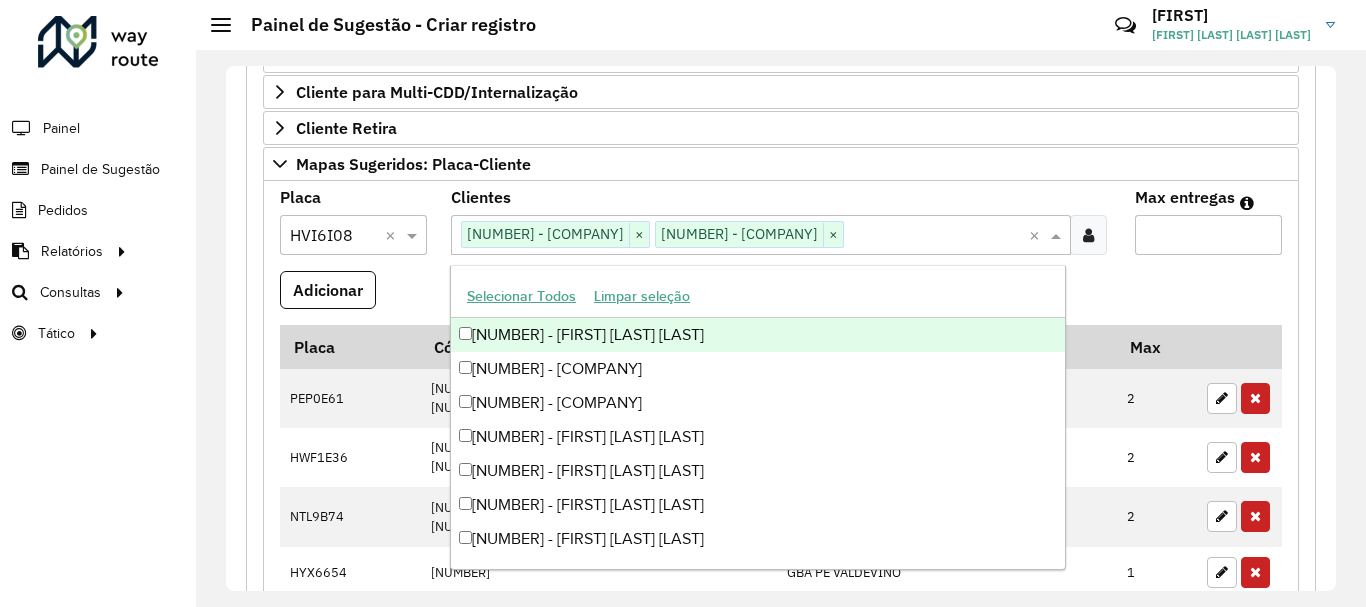 click on "Max entregas" at bounding box center (1208, 235) 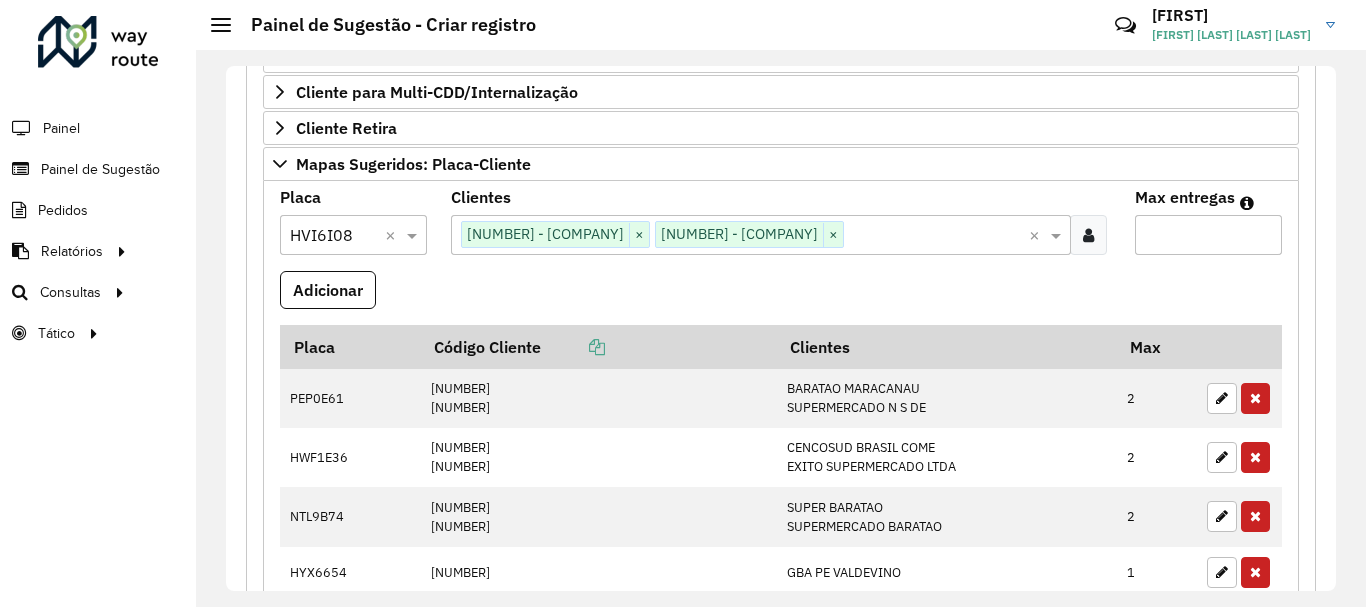 type on "*" 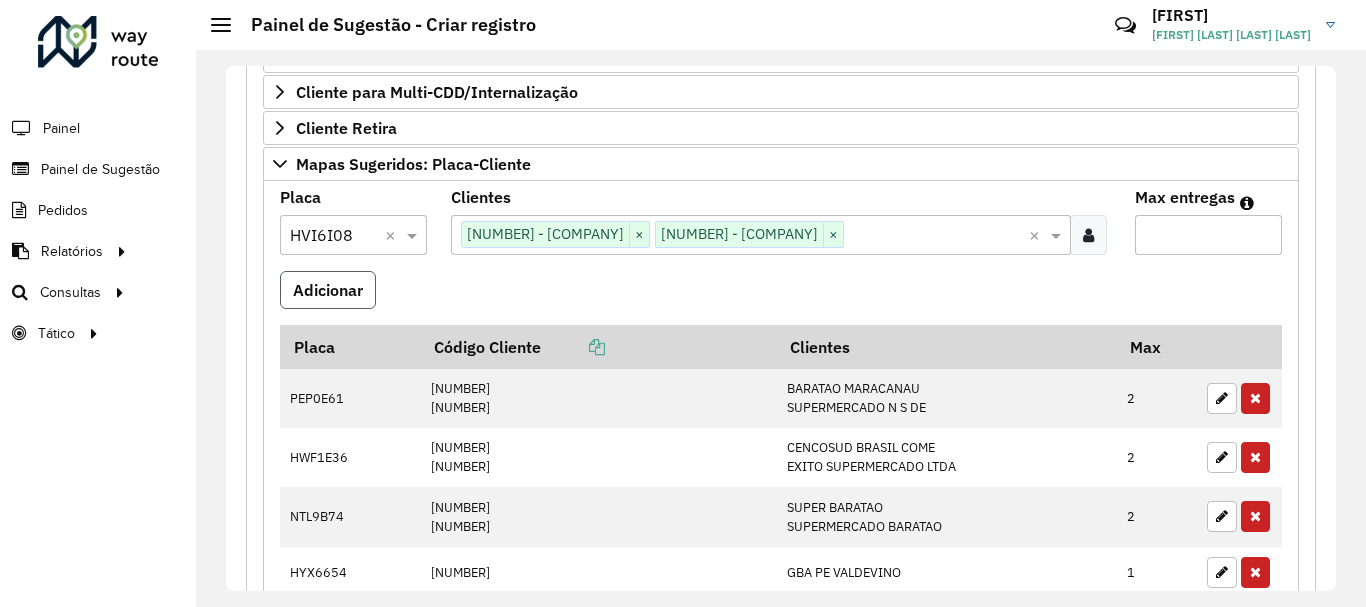 click on "Adicionar" at bounding box center [328, 290] 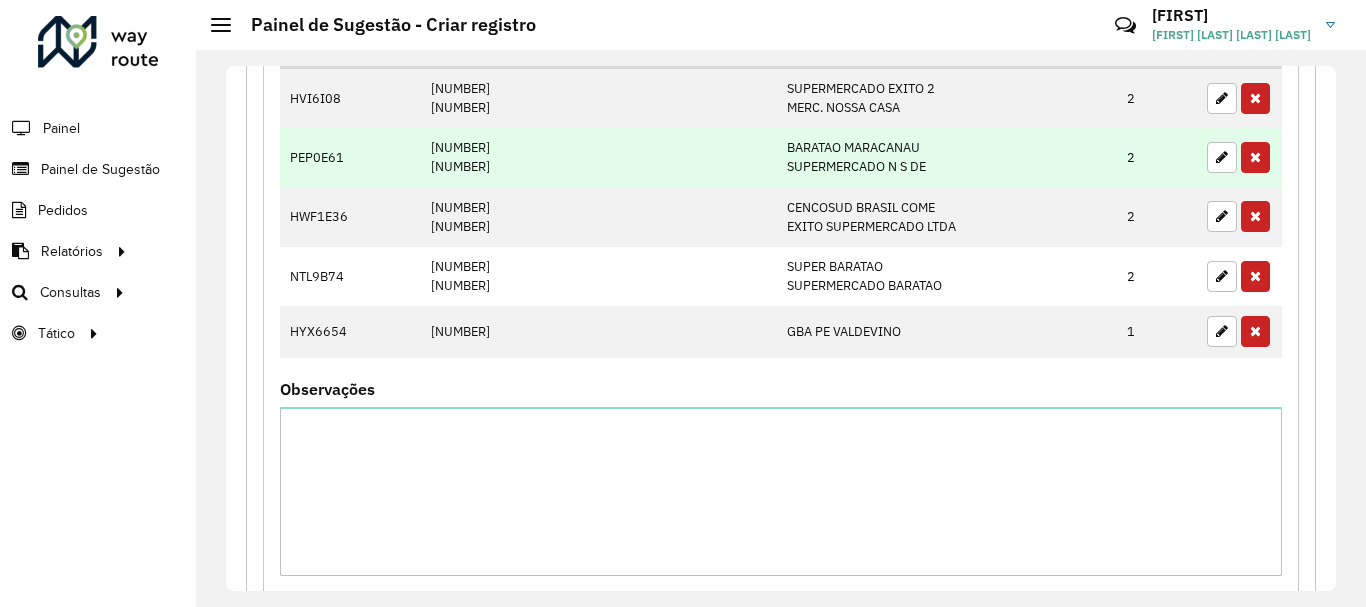 scroll, scrollTop: 560, scrollLeft: 0, axis: vertical 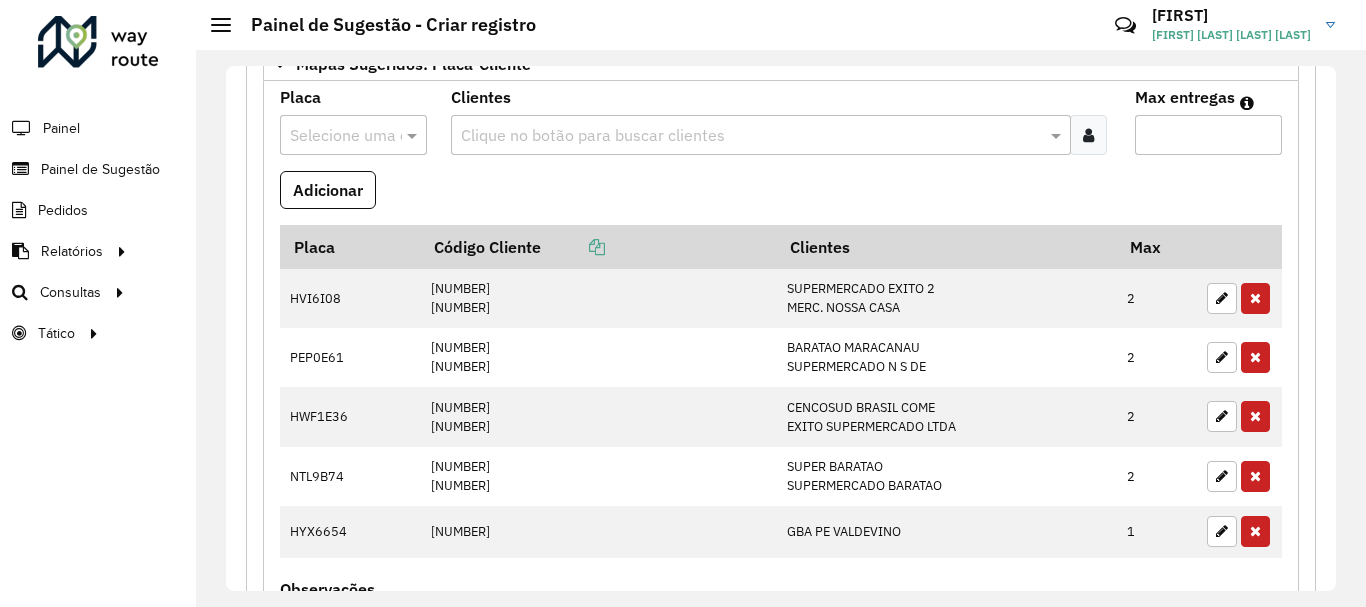 click at bounding box center (333, 136) 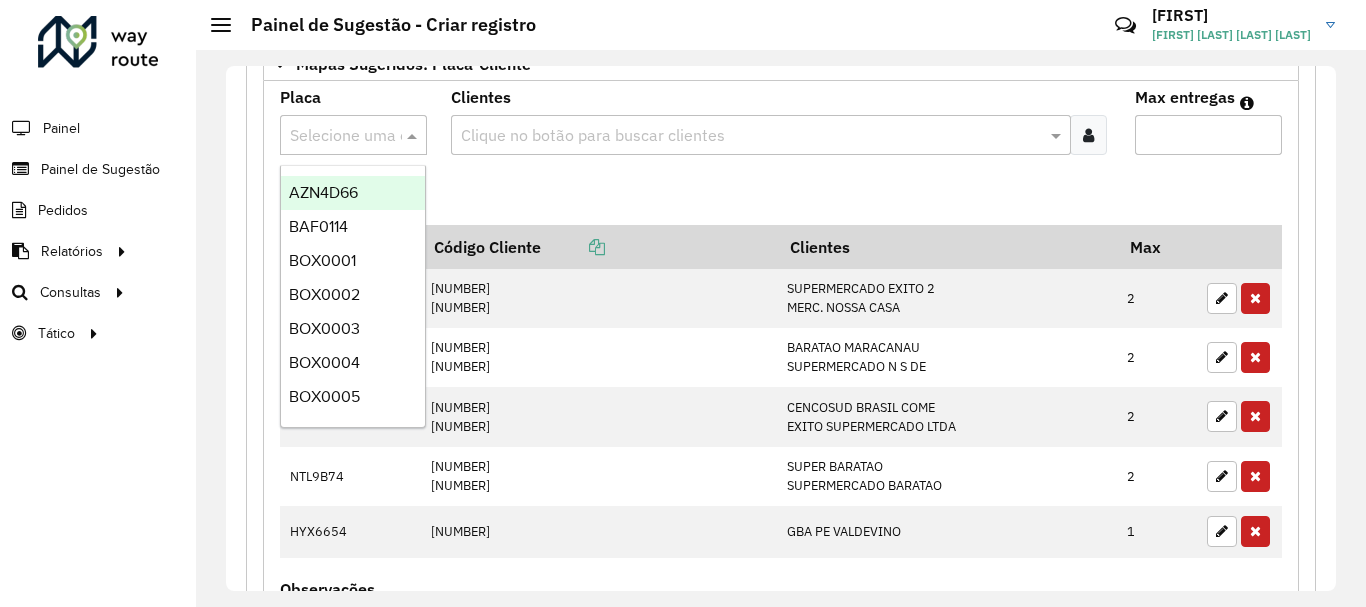 paste on "*******" 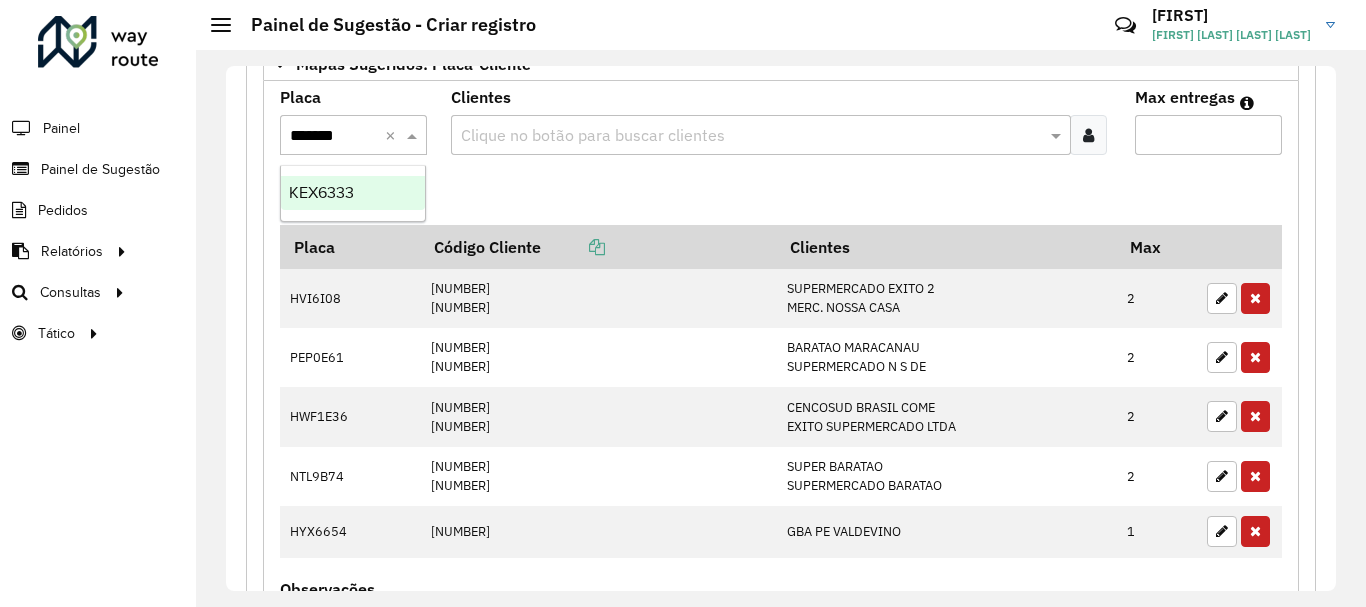 click on "KEX6333" at bounding box center (353, 193) 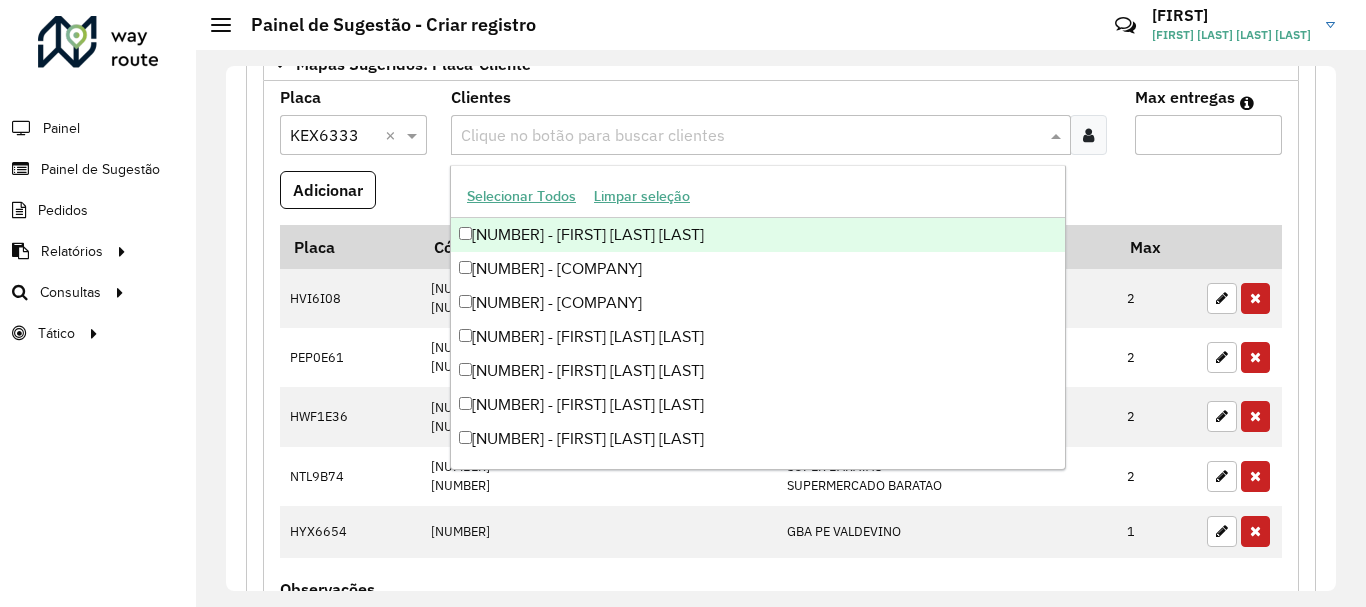 click at bounding box center (751, 136) 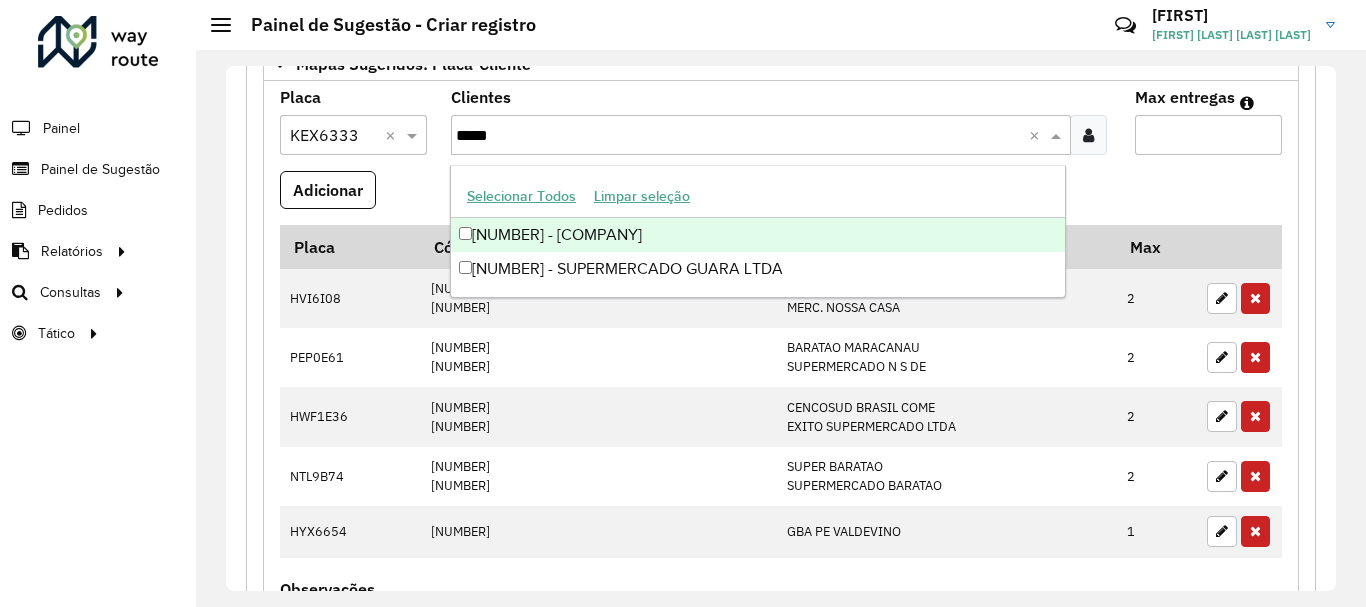 type on "*****" 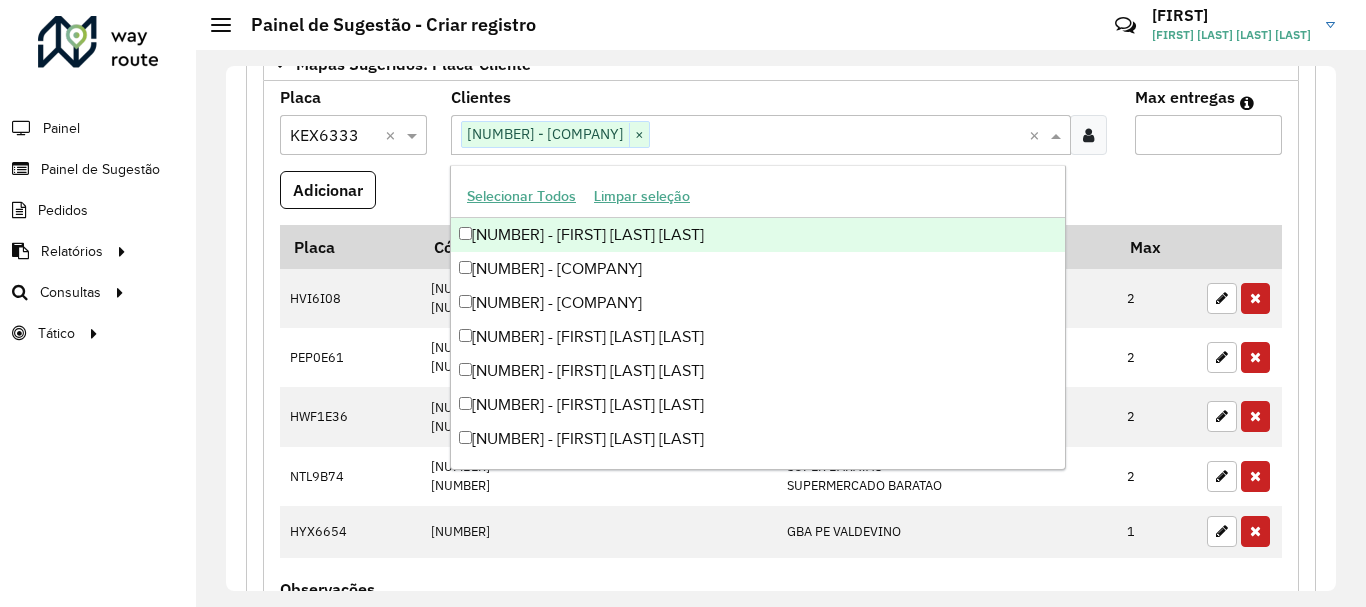 click on "Max entregas" at bounding box center [1208, 135] 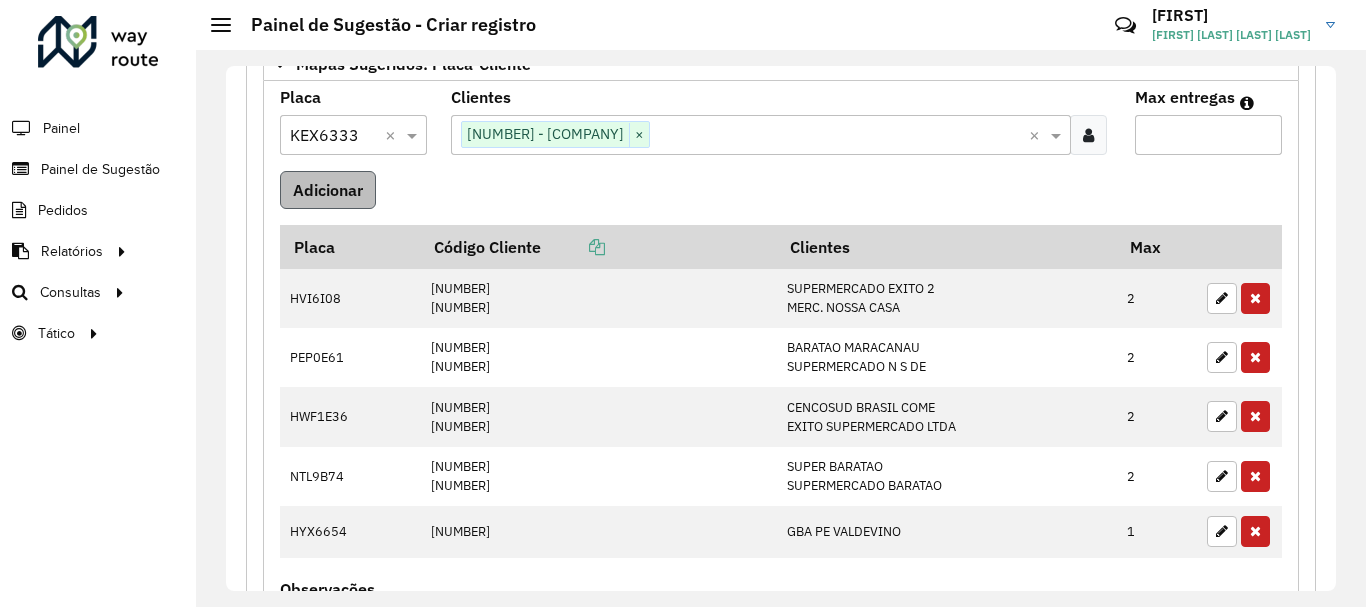 type on "*" 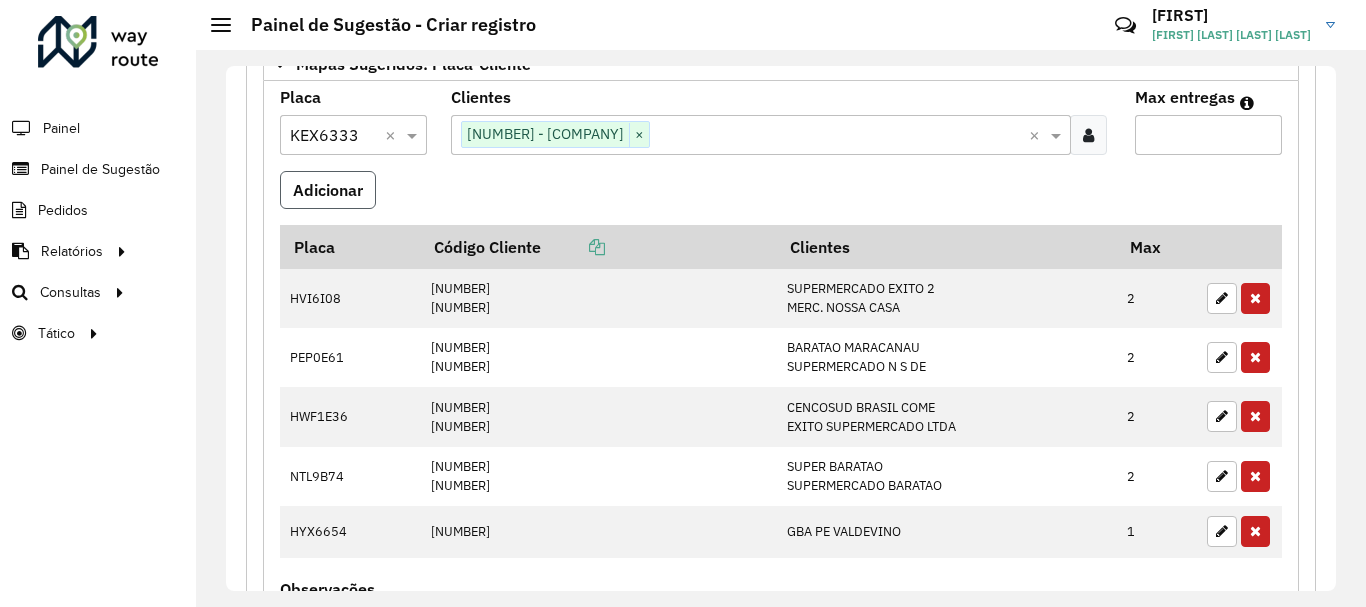 click on "Adicionar" at bounding box center (328, 190) 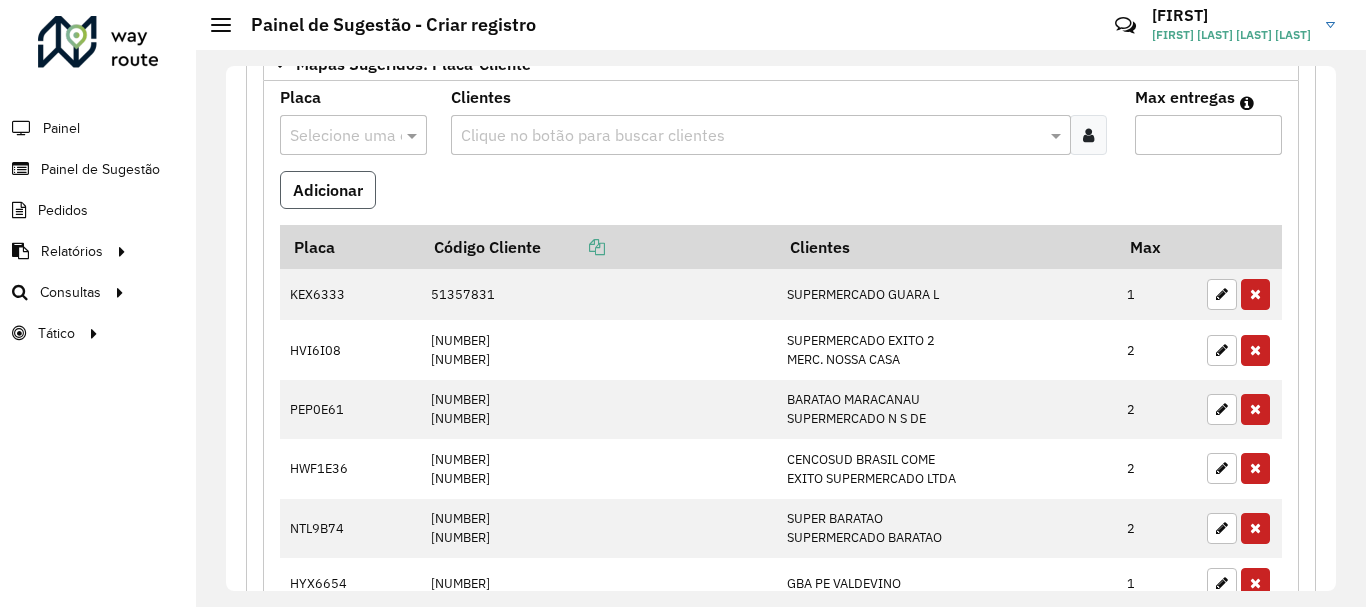 type 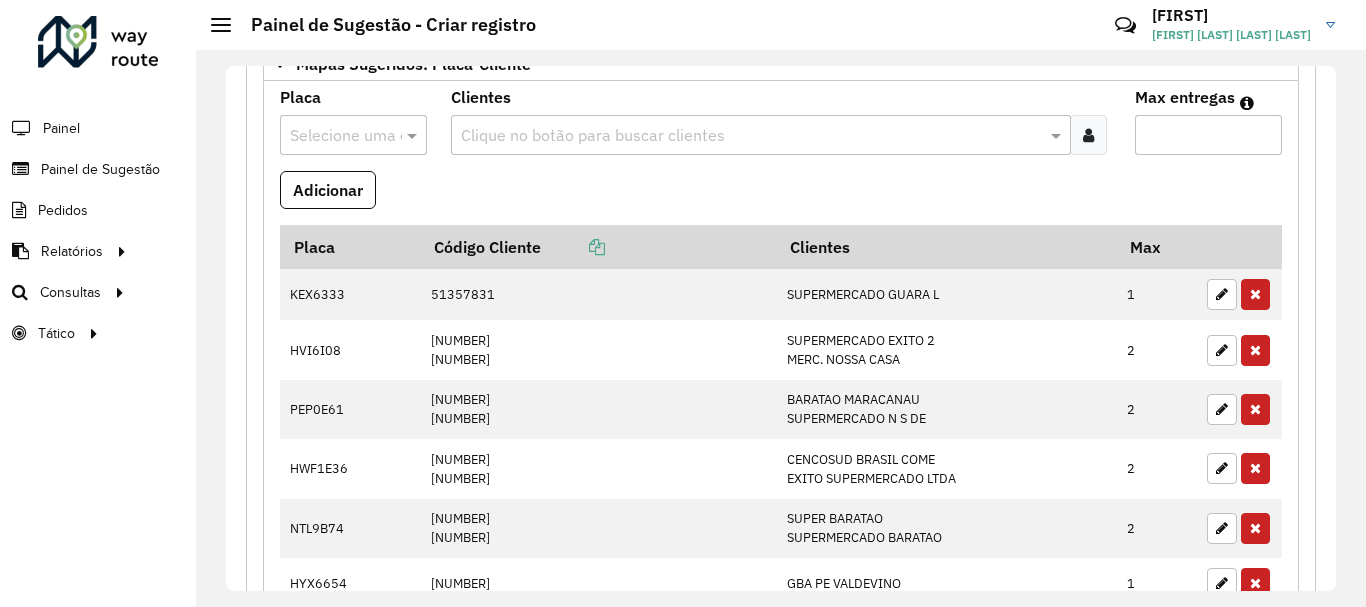 click at bounding box center (353, 135) 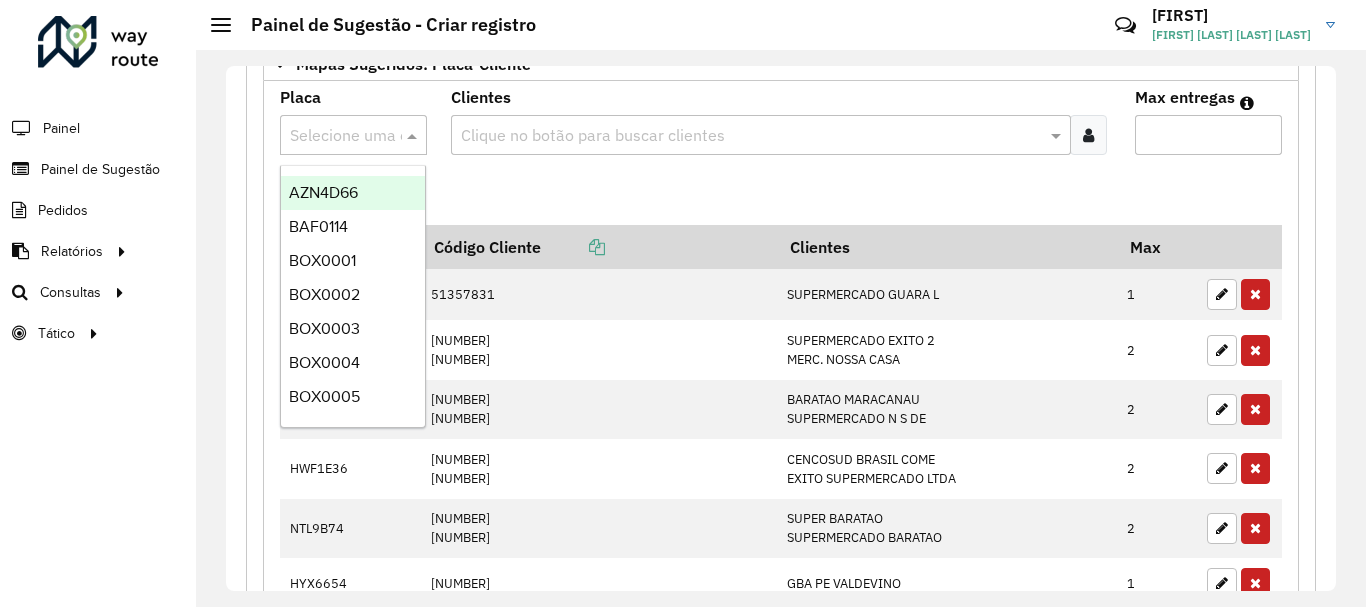paste on "*******" 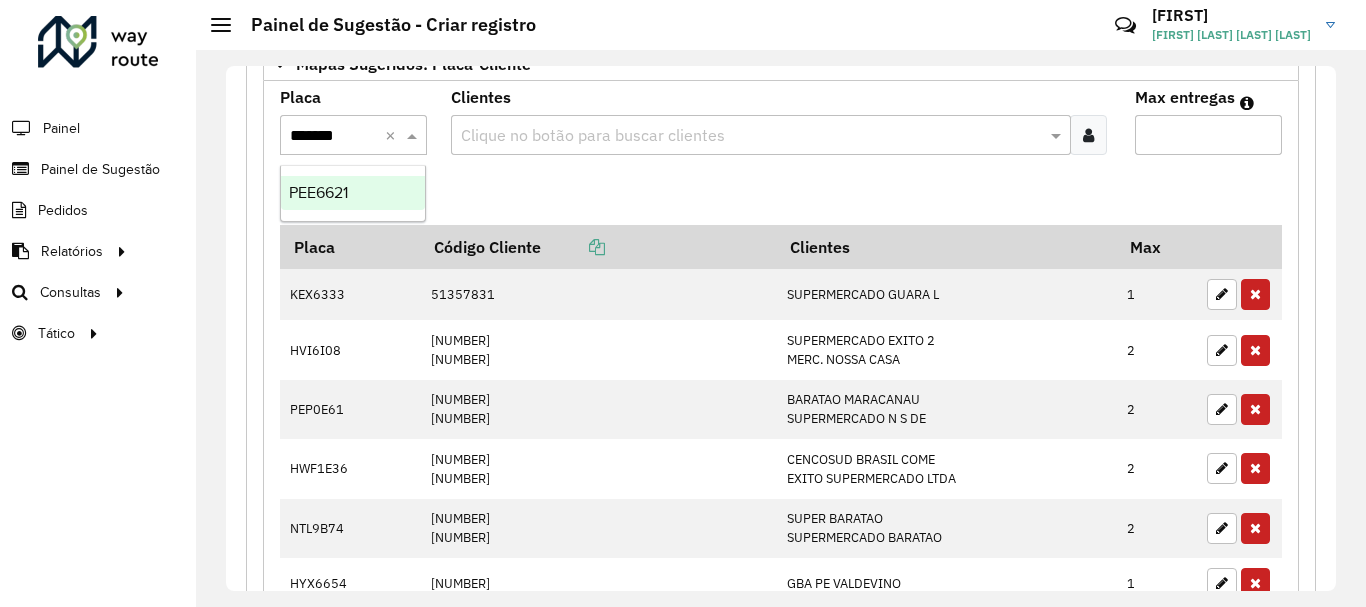 click on "PEE6621" at bounding box center [353, 193] 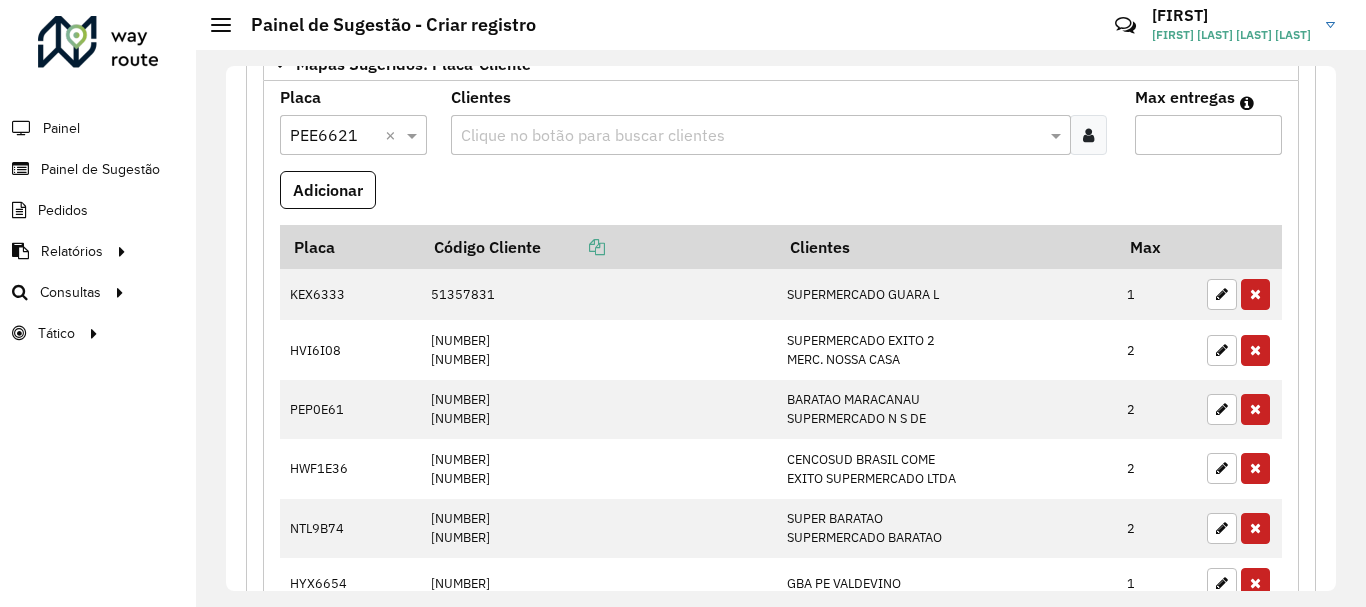 click at bounding box center (751, 136) 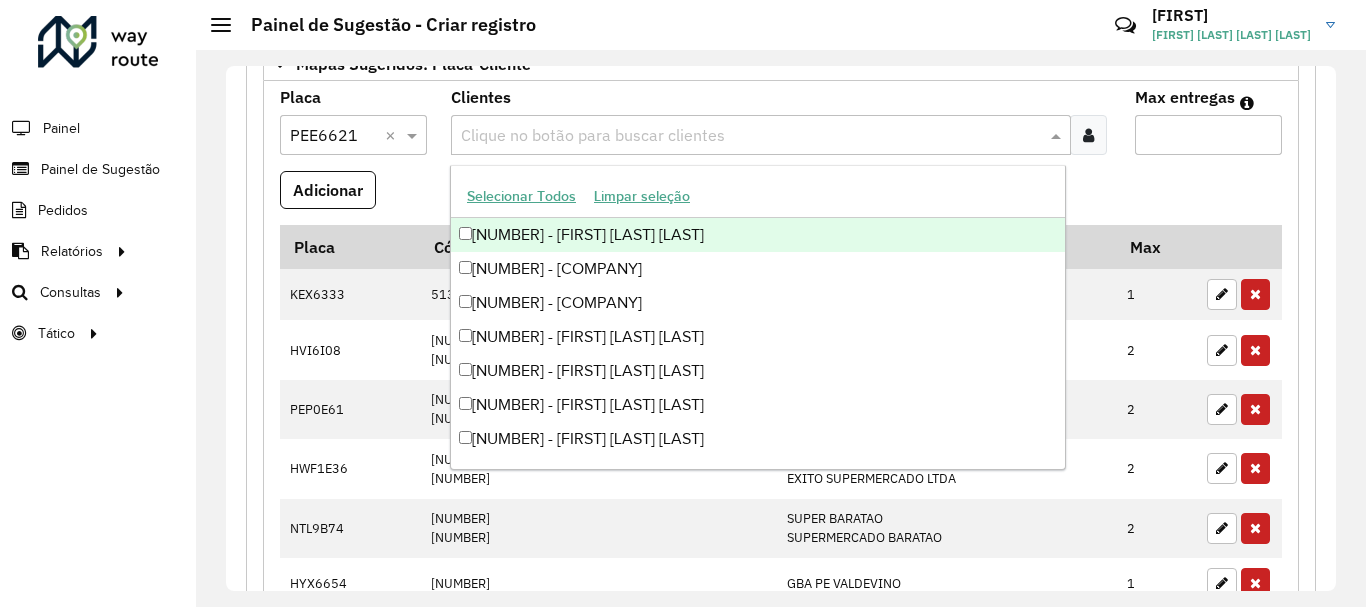 paste on "*****" 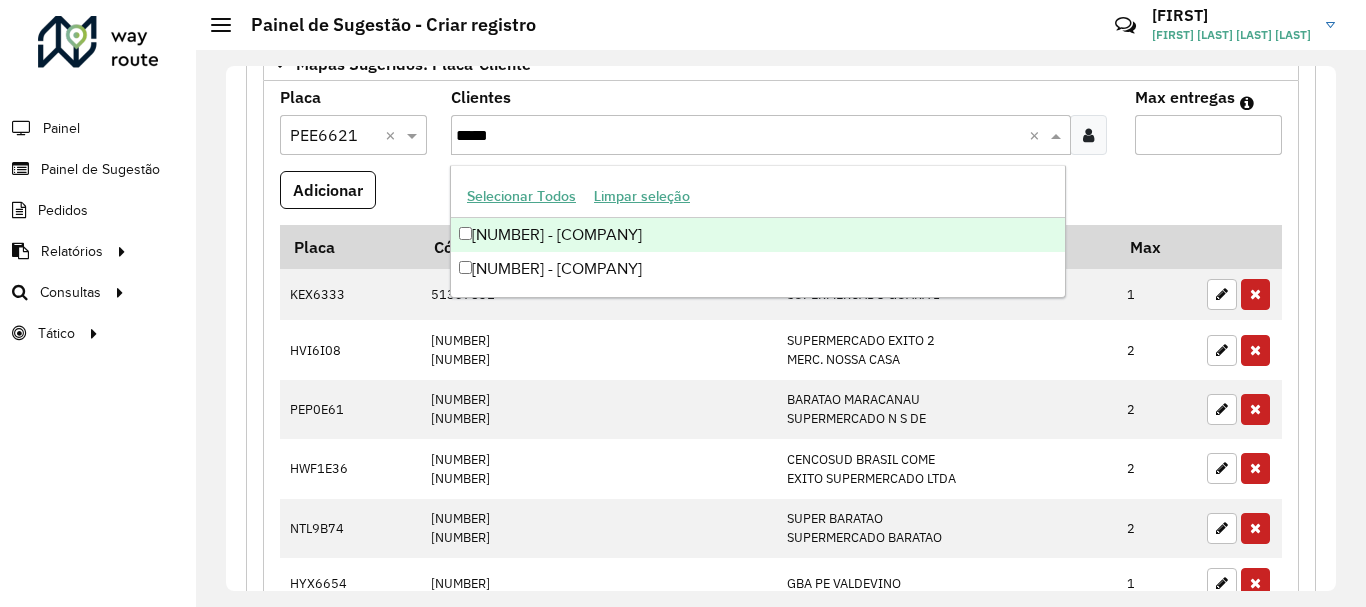 type on "*****" 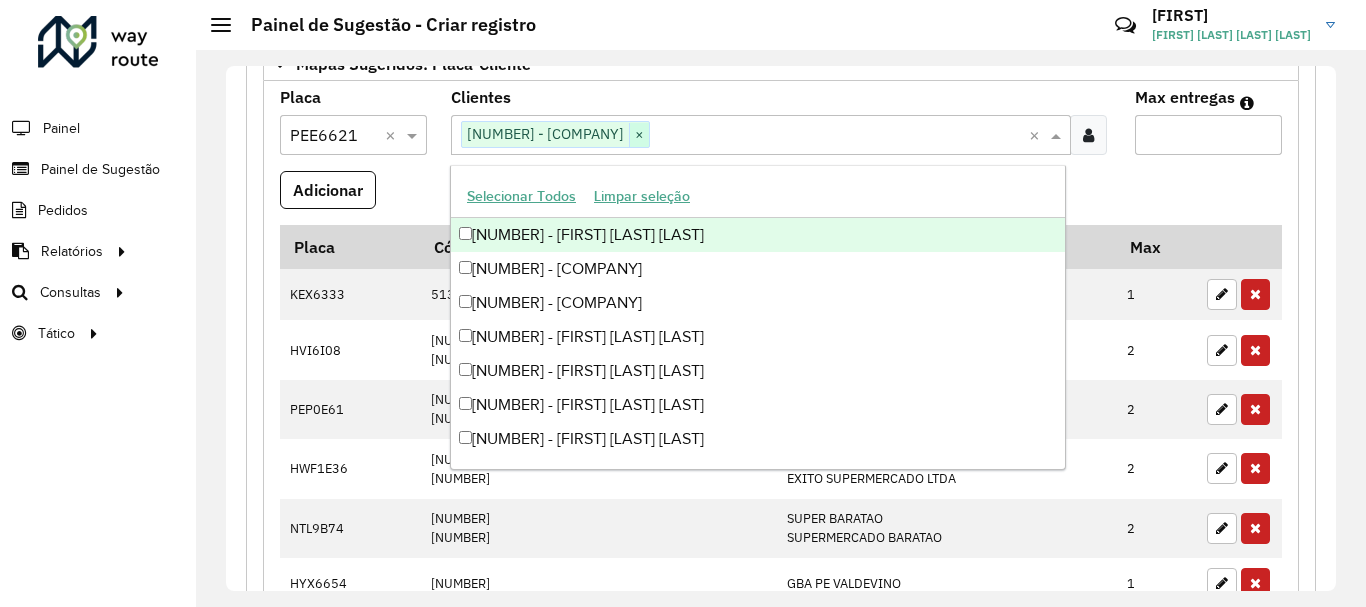 click on "×" at bounding box center [639, 135] 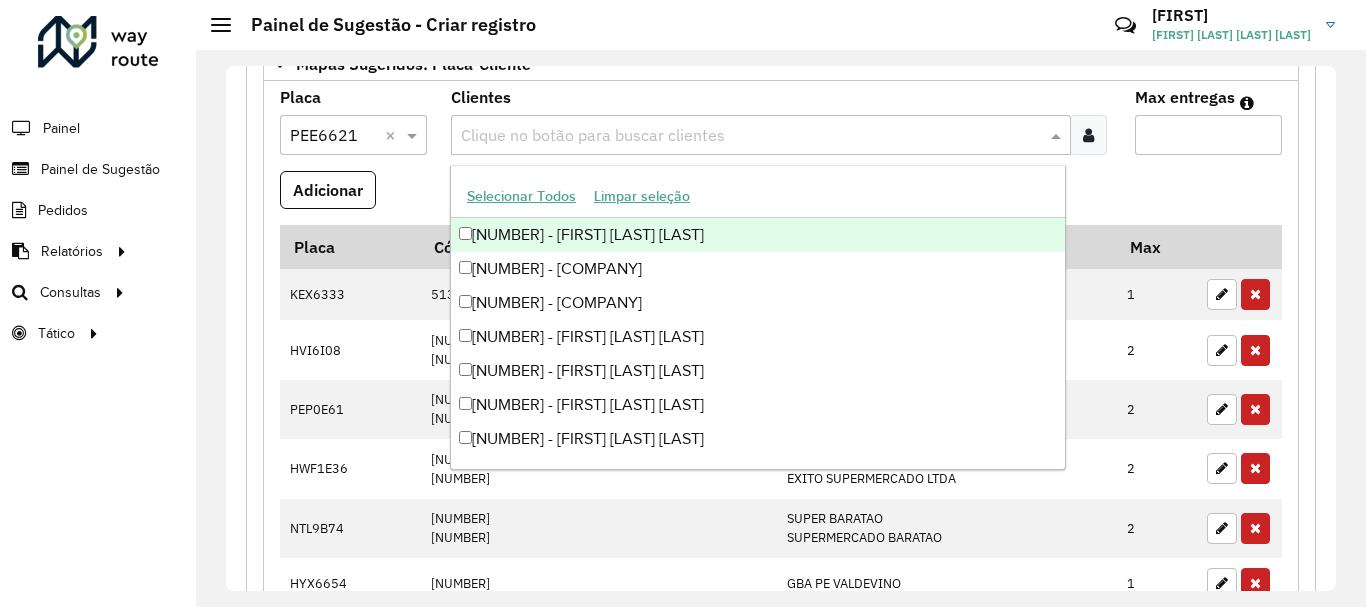 paste on "*****" 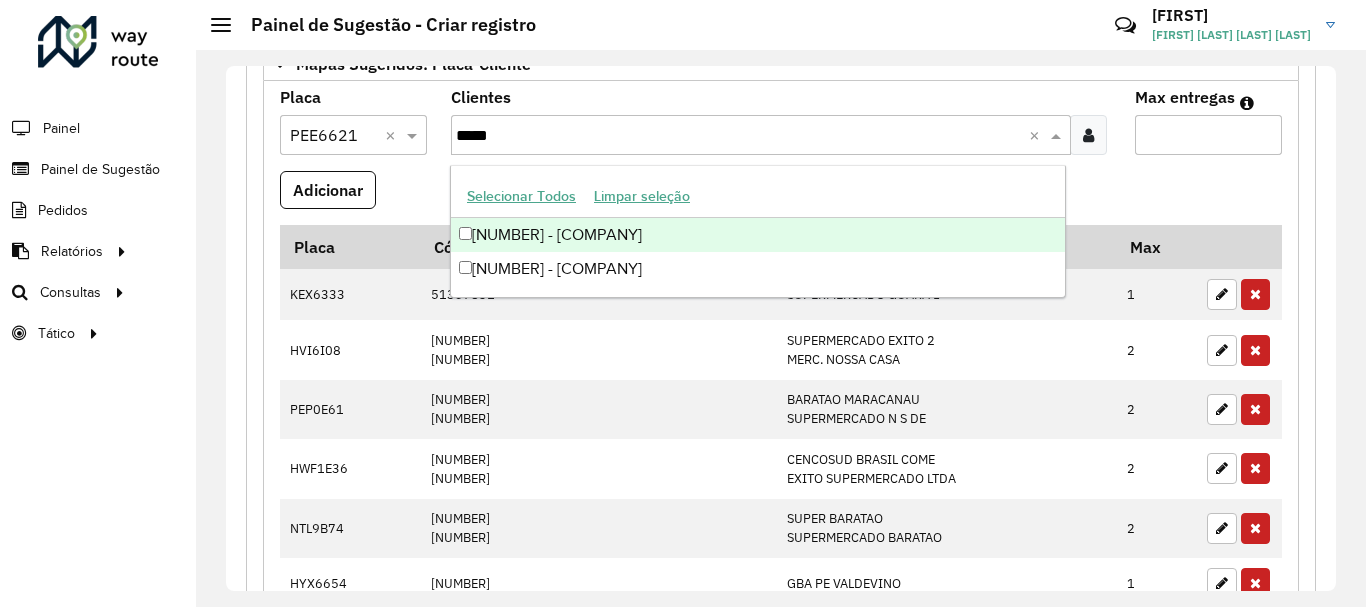 type on "*****" 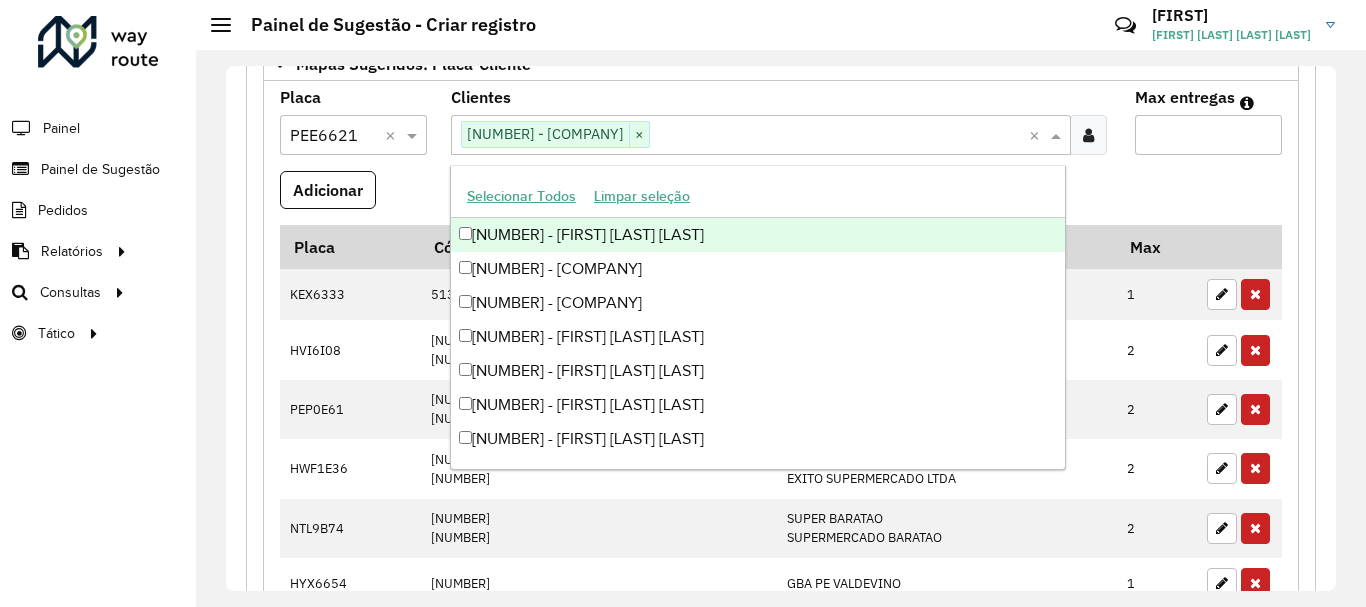 click at bounding box center [839, 136] 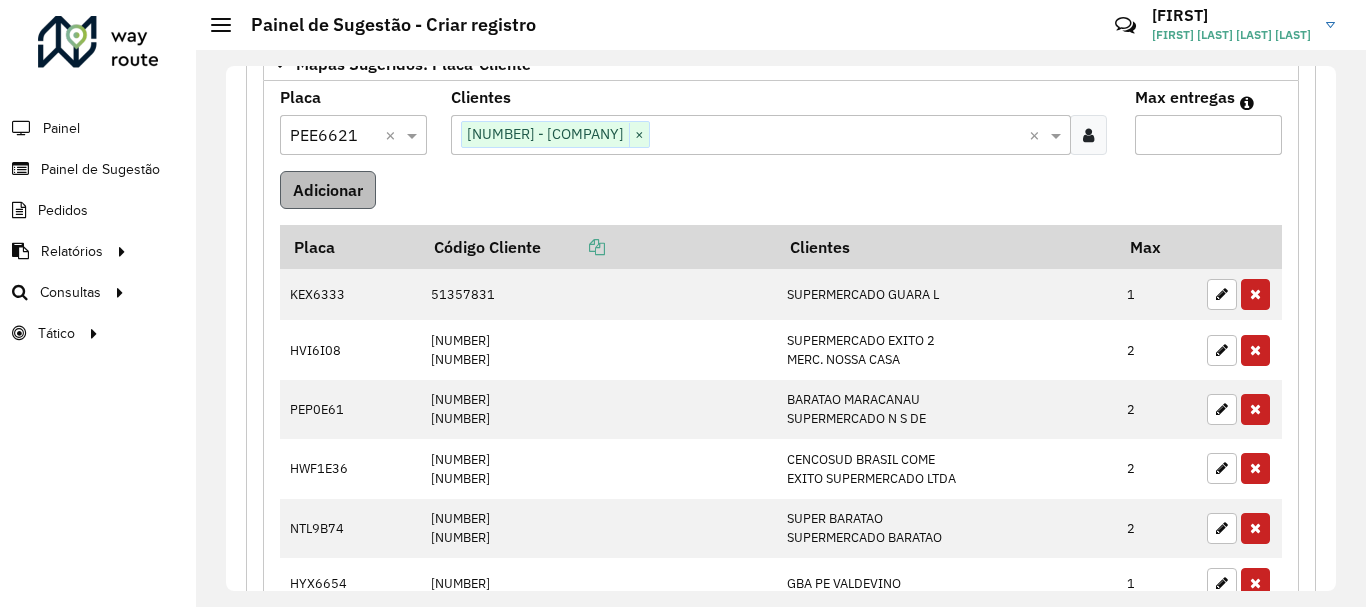 type on "*" 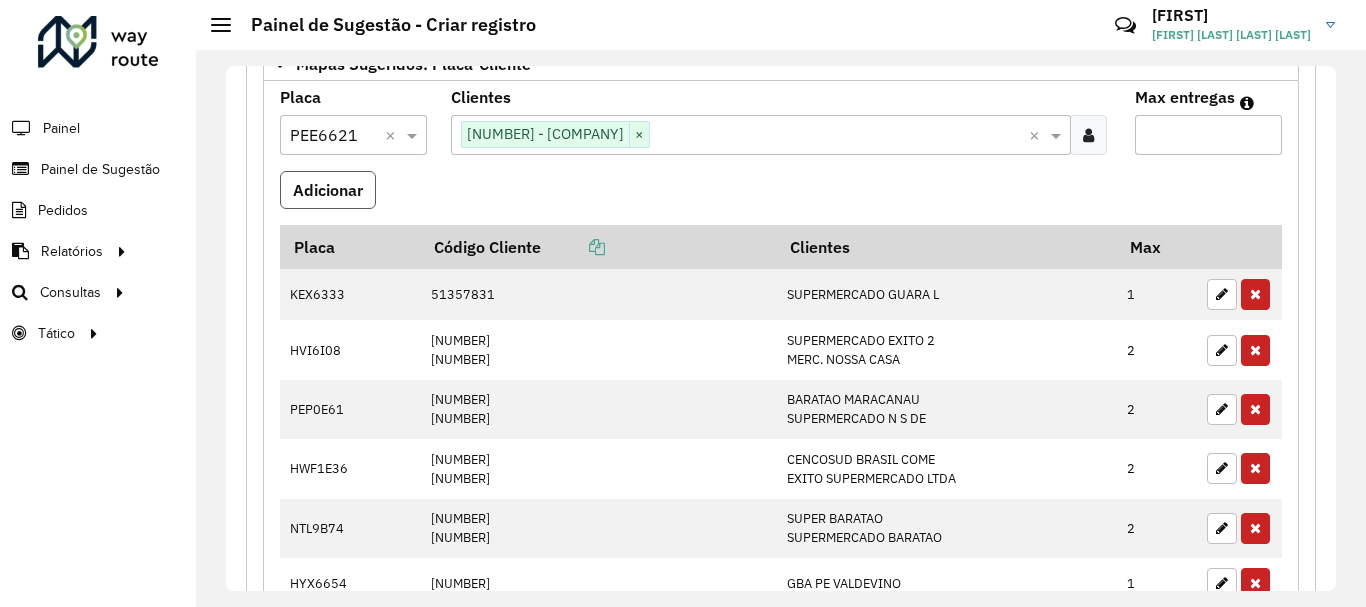click on "Adicionar" at bounding box center (328, 190) 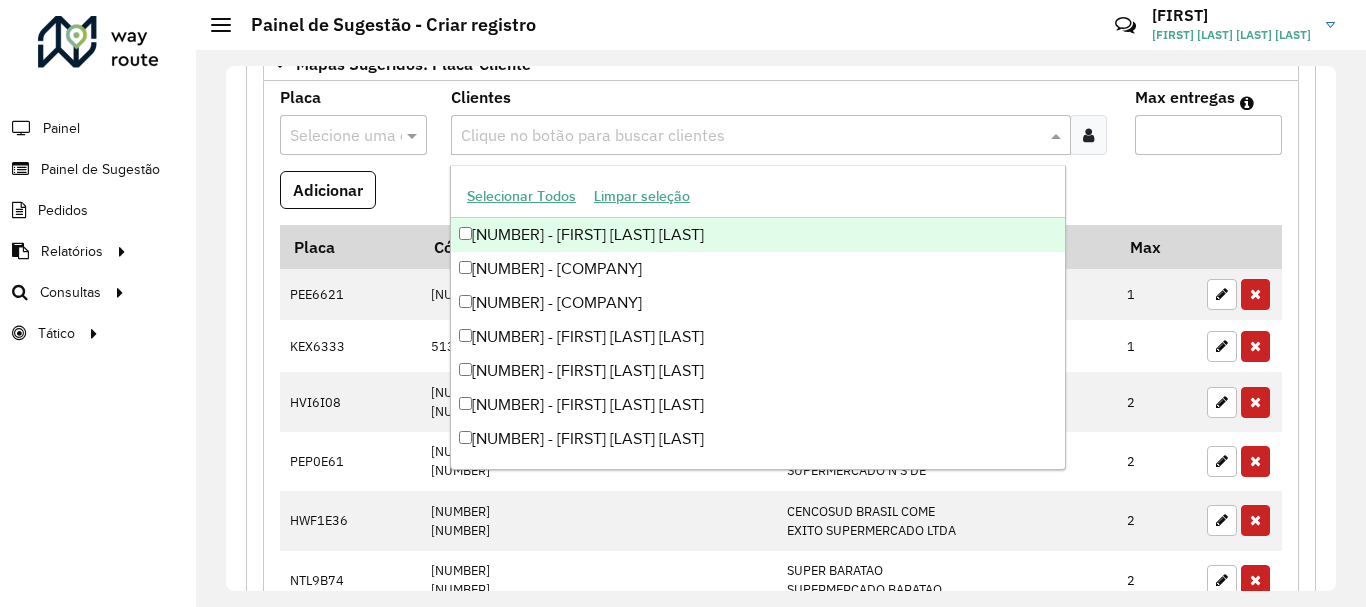 click at bounding box center [751, 136] 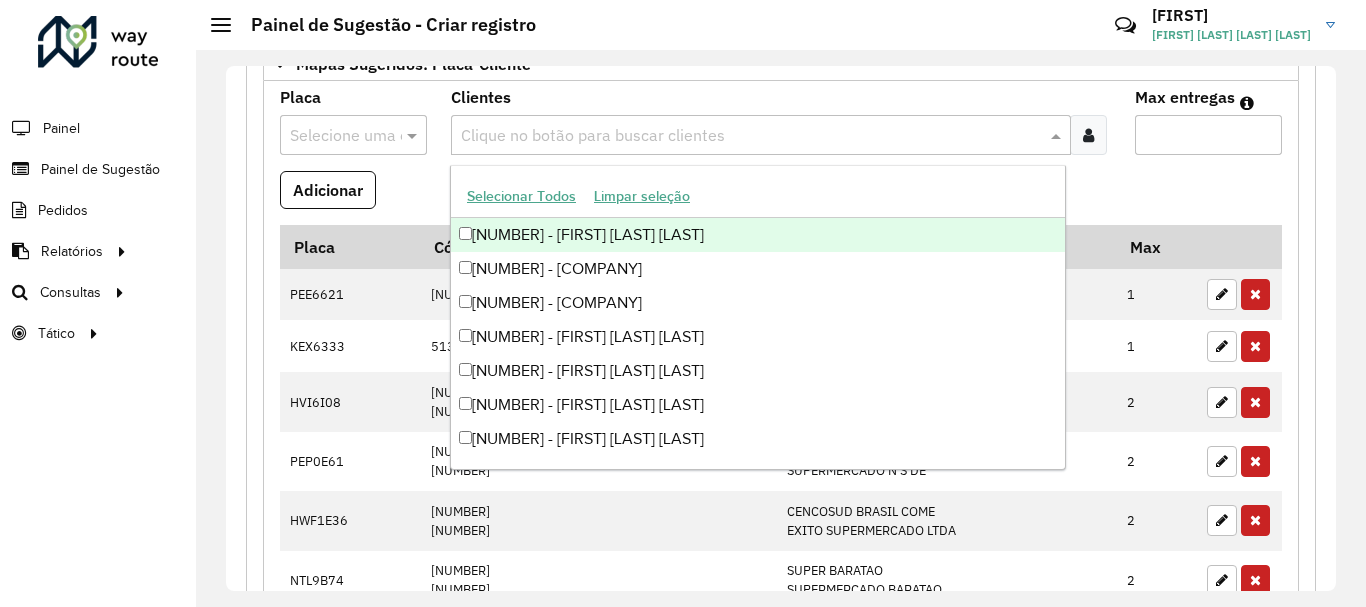 click on "Clique no botão para buscar clientes" at bounding box center [761, 135] 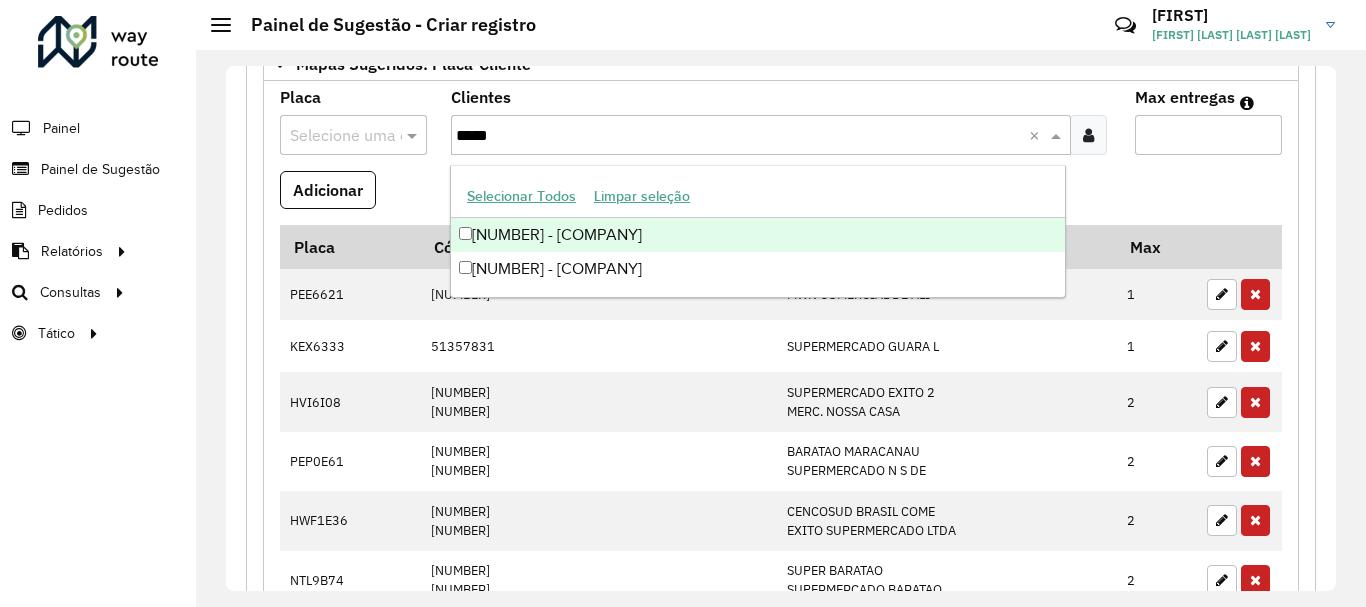 type on "*****" 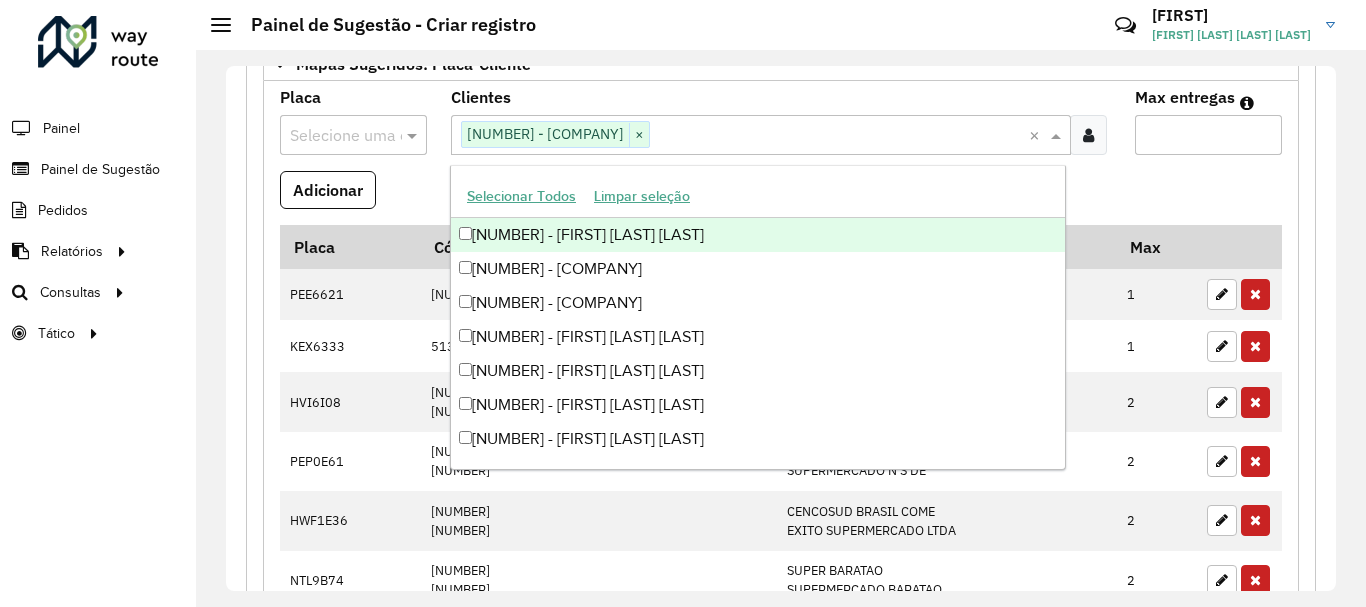 click on "Max entregas" at bounding box center [1208, 135] 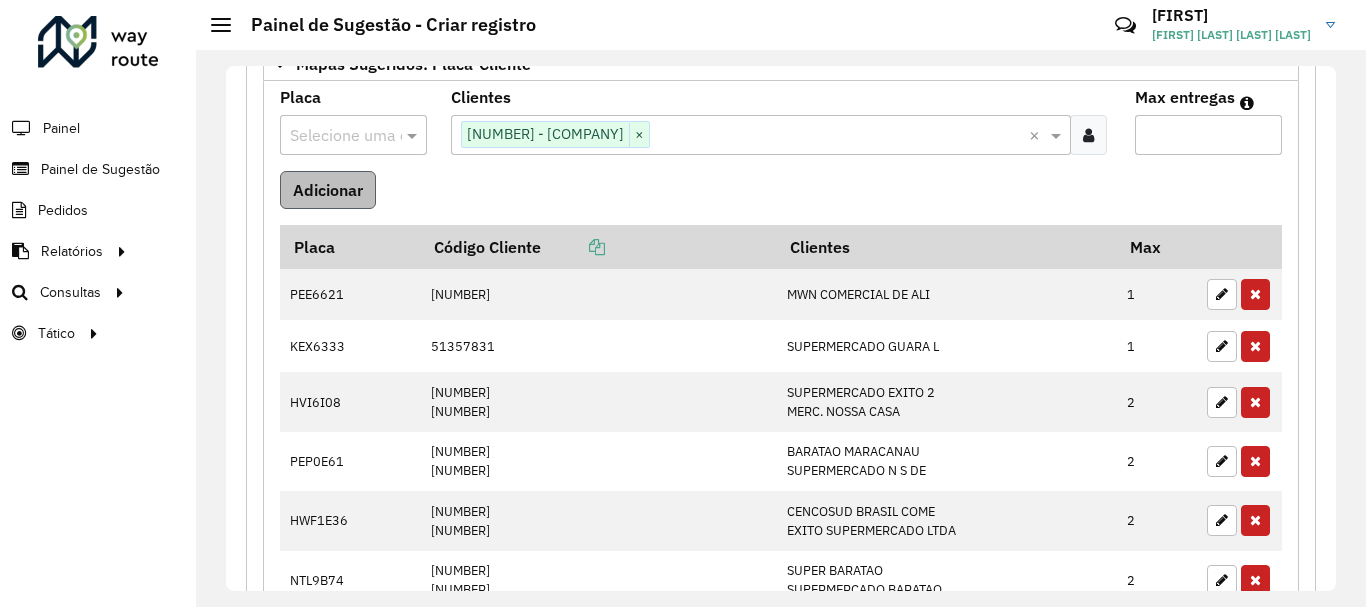 type on "*" 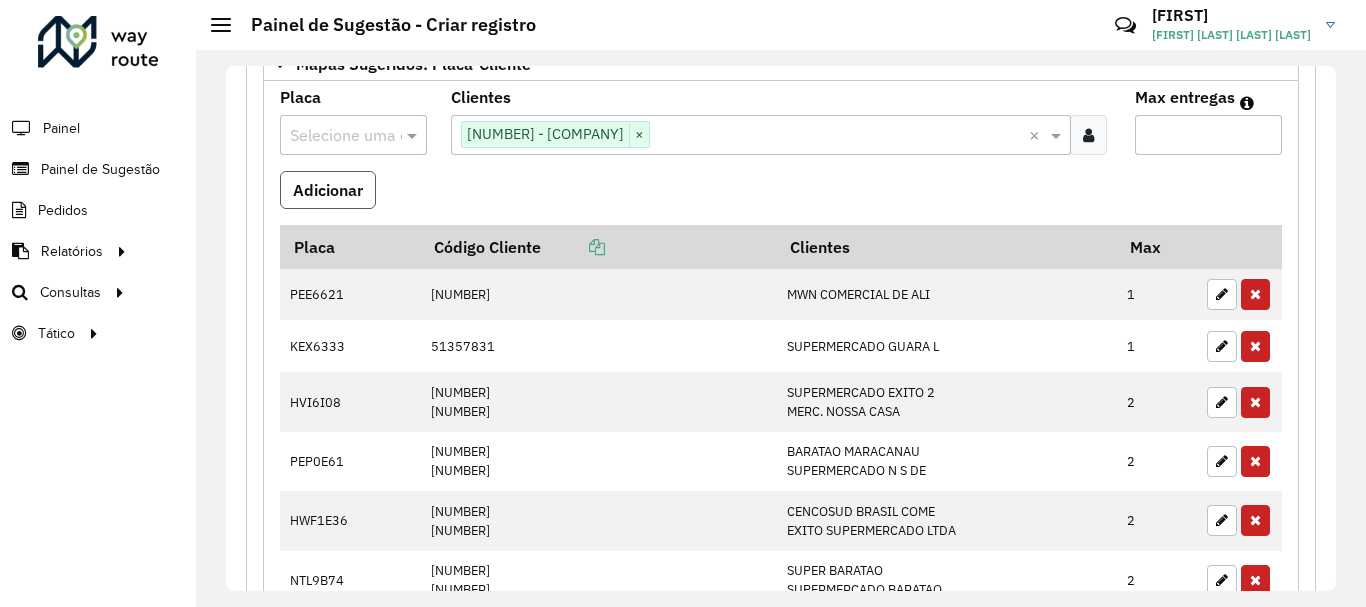 click on "Adicionar" at bounding box center [328, 190] 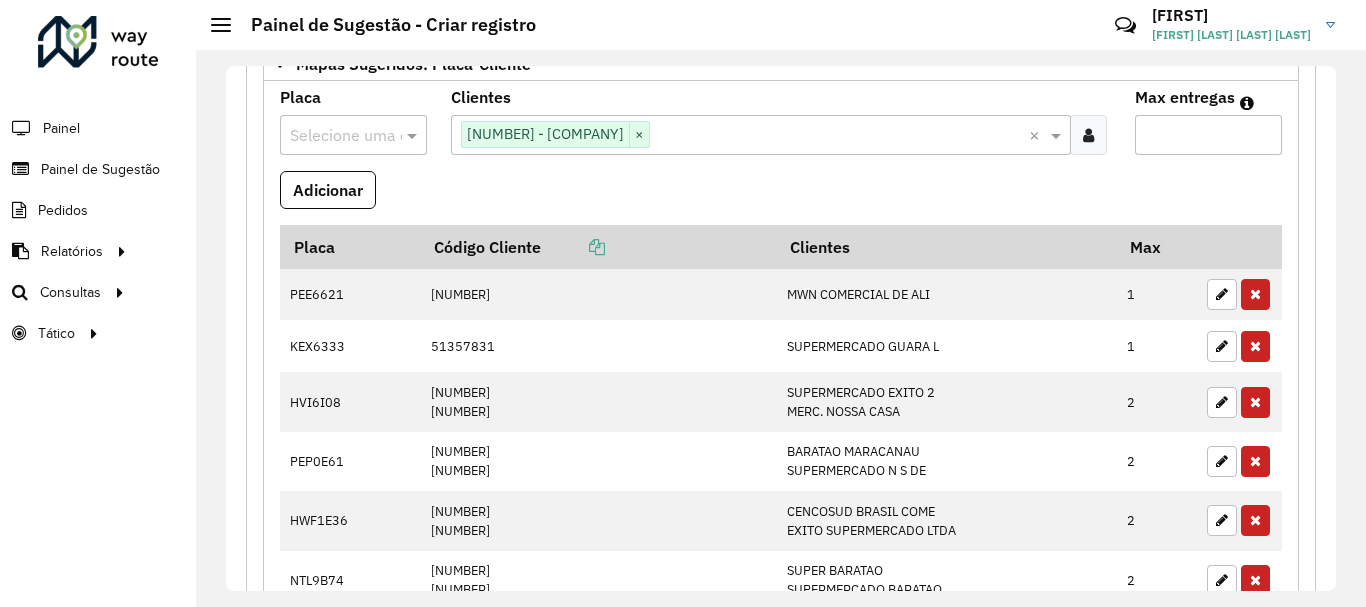 click at bounding box center [333, 136] 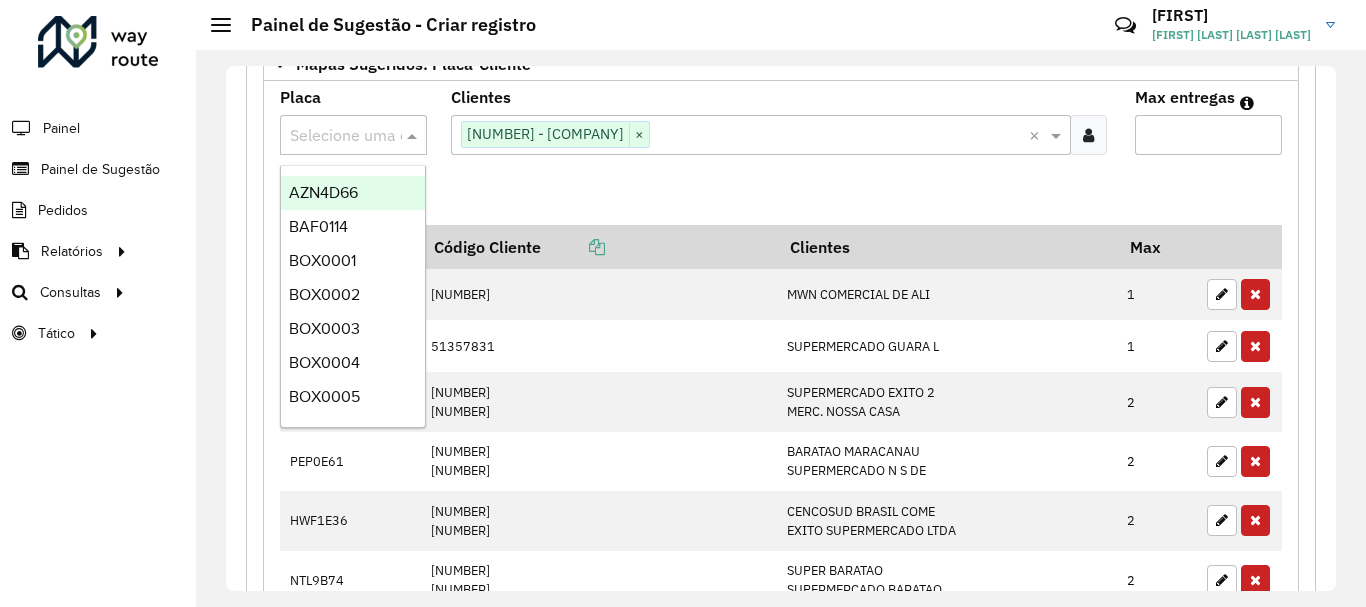paste on "*******" 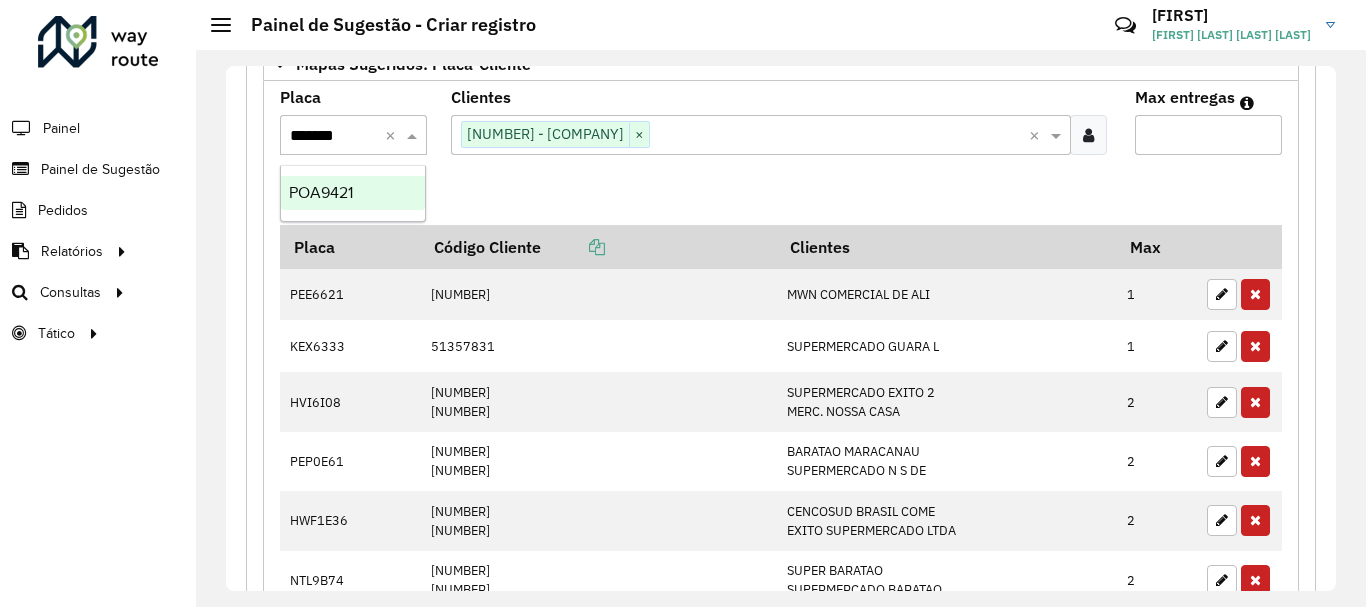 click on "POA9421" at bounding box center (353, 193) 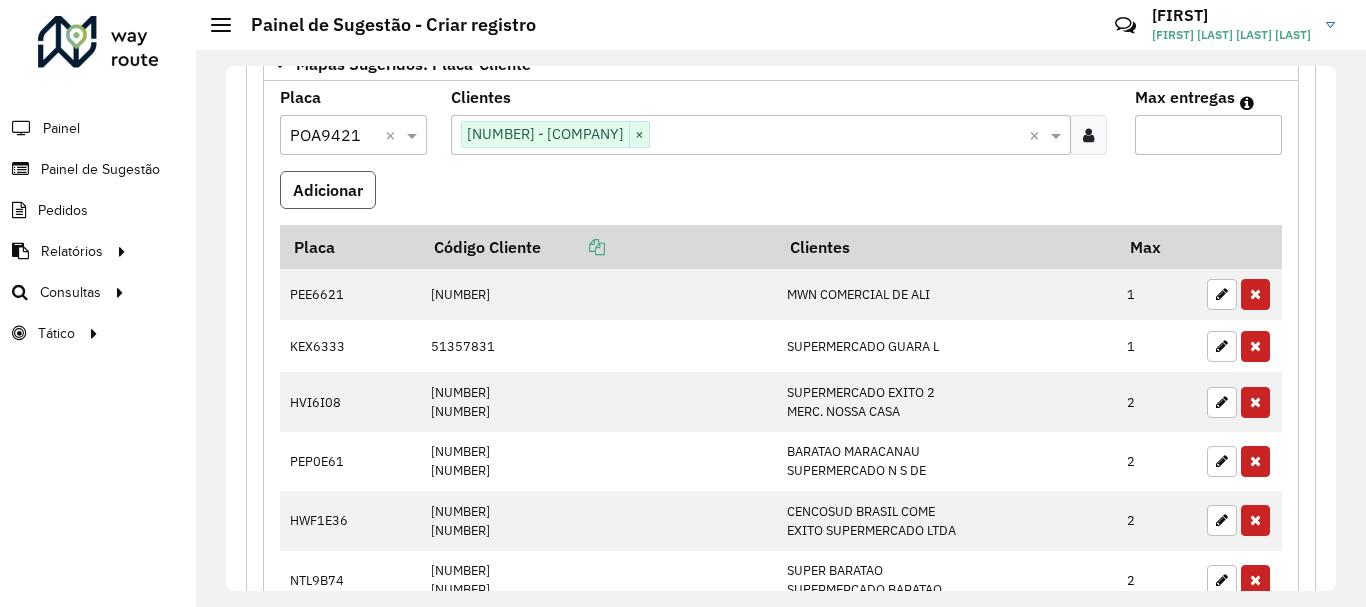 click on "Adicionar" at bounding box center [328, 190] 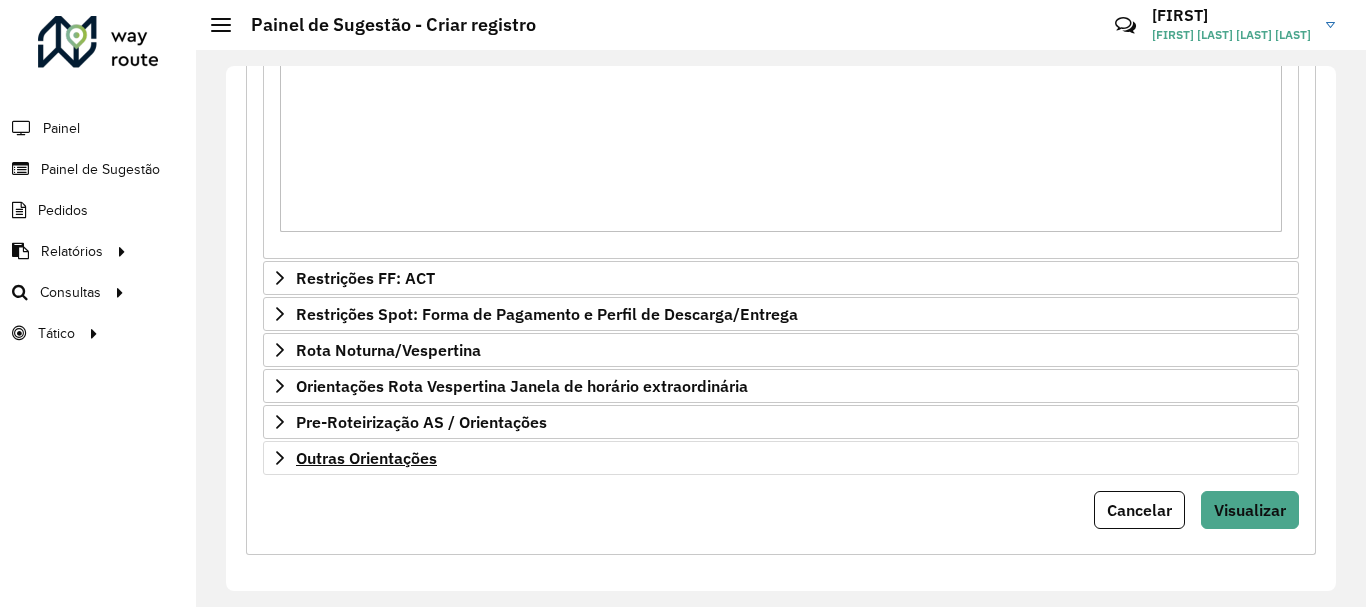 scroll, scrollTop: 1268, scrollLeft: 0, axis: vertical 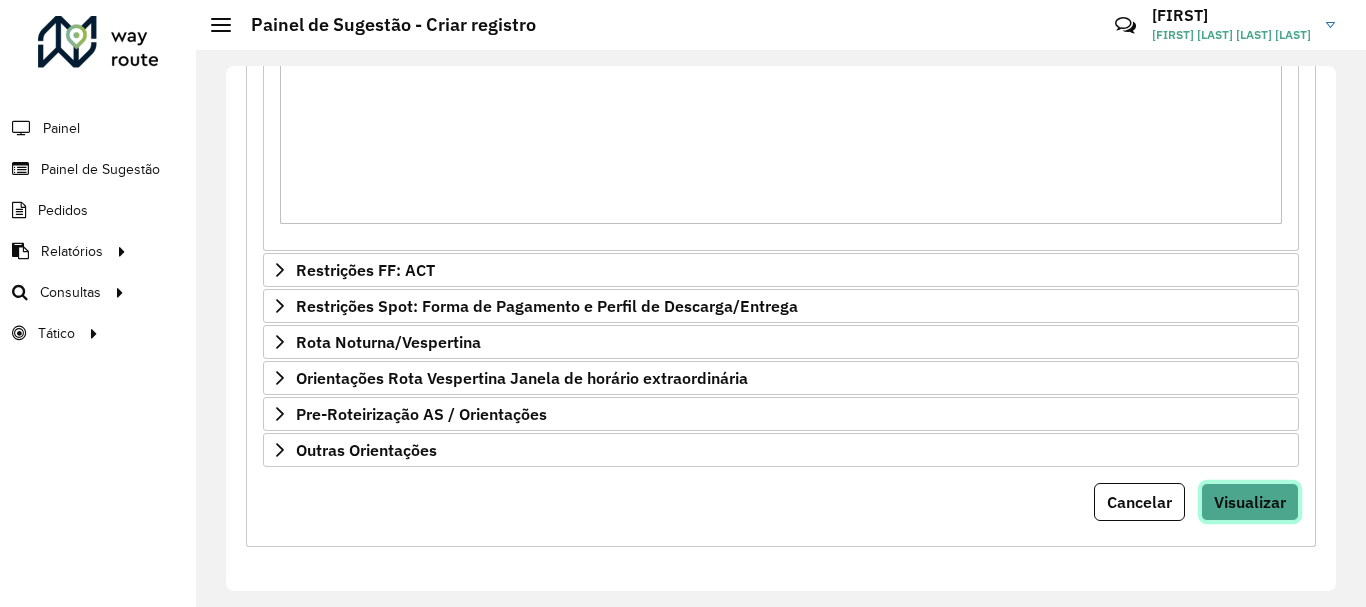 click on "Visualizar" at bounding box center [1250, 502] 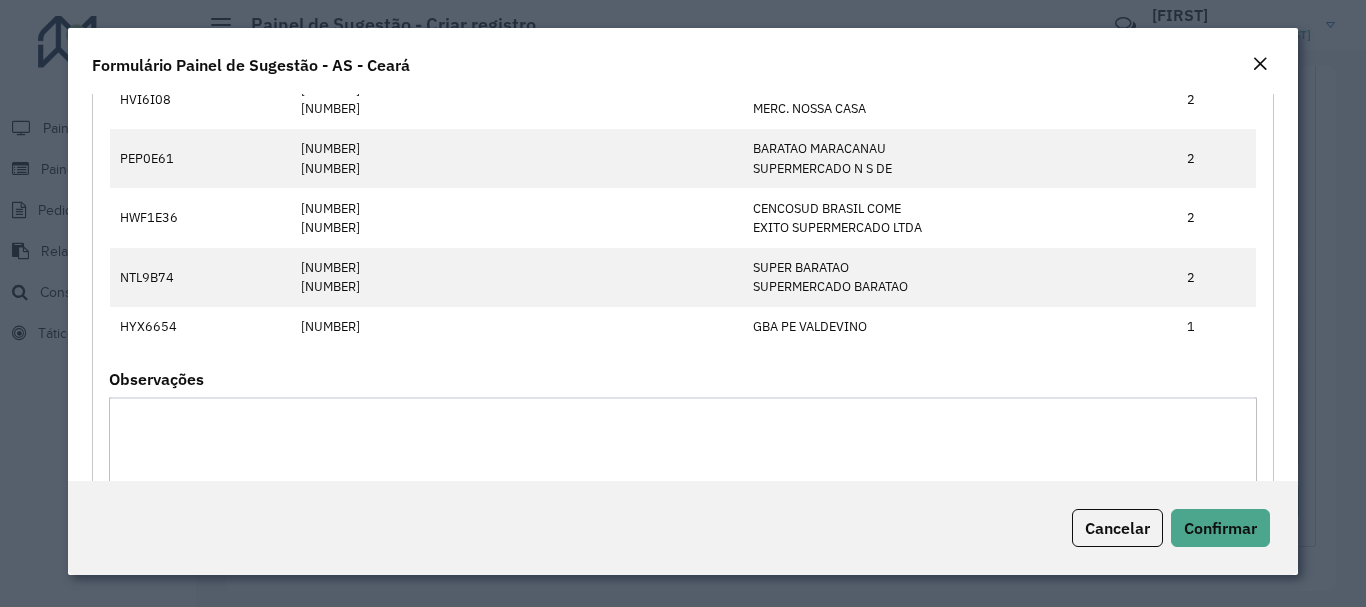 scroll, scrollTop: 338, scrollLeft: 0, axis: vertical 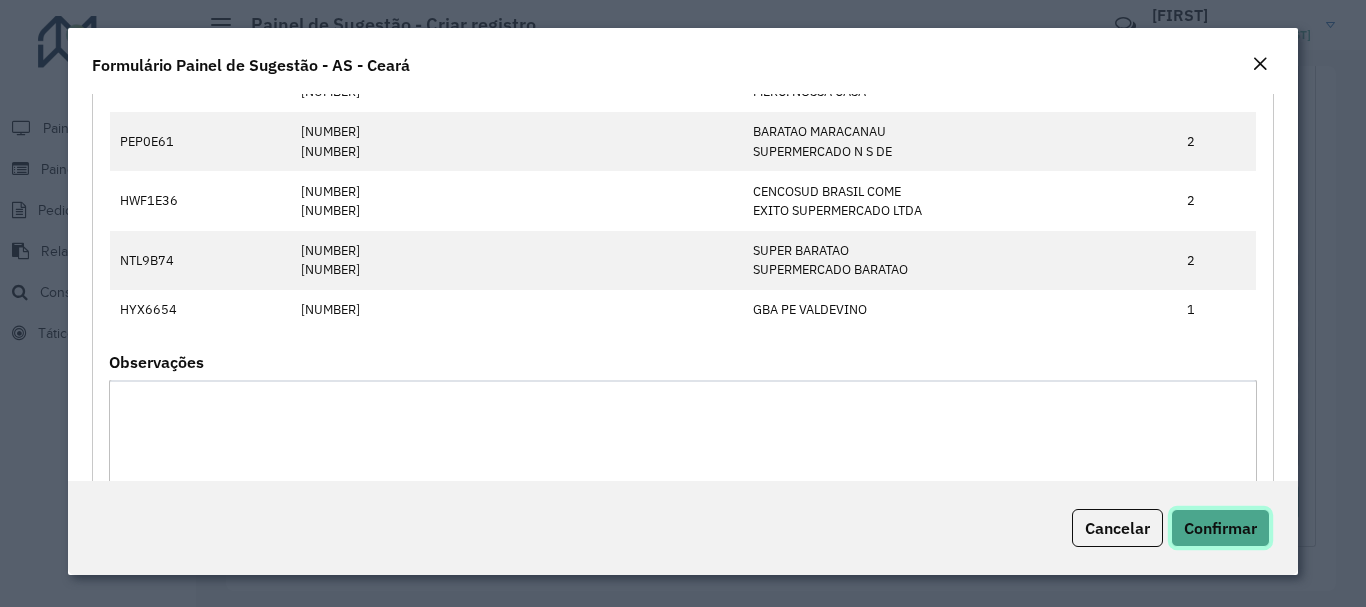 click on "Confirmar" 